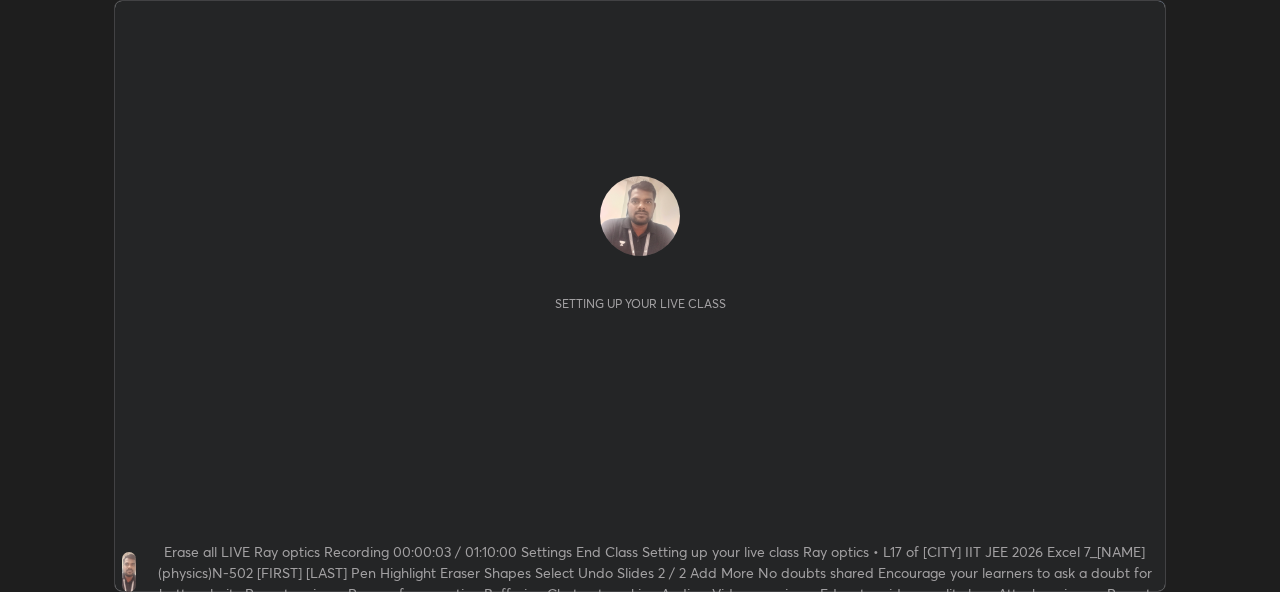 scroll, scrollTop: 0, scrollLeft: 0, axis: both 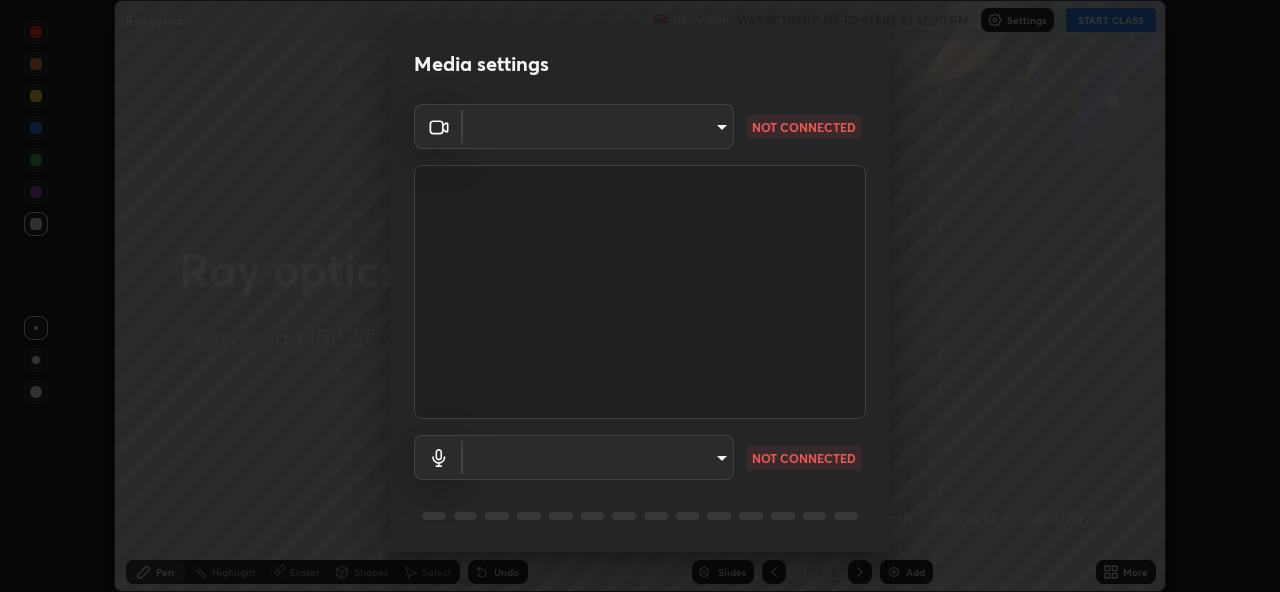 type on "Erase all LIVE Ray optics Recording 00:00:02 /  01:10:00 Settings End Class Setting up your live class Ray optics • L17 of [CITY] IIT JEE 2026 Excel 7_[NAME](physics)N-502 [FIRST] [LAST] Pen Highlight Eraser Shapes Select Undo Slides 2 / 2 Add More No doubts shared Encourage your learners to ask a doubt for better clarity Report an issue Reason for reporting Buffering Chat not working Audio - Video sync issue Educator video quality low ​ Attach an image Report" 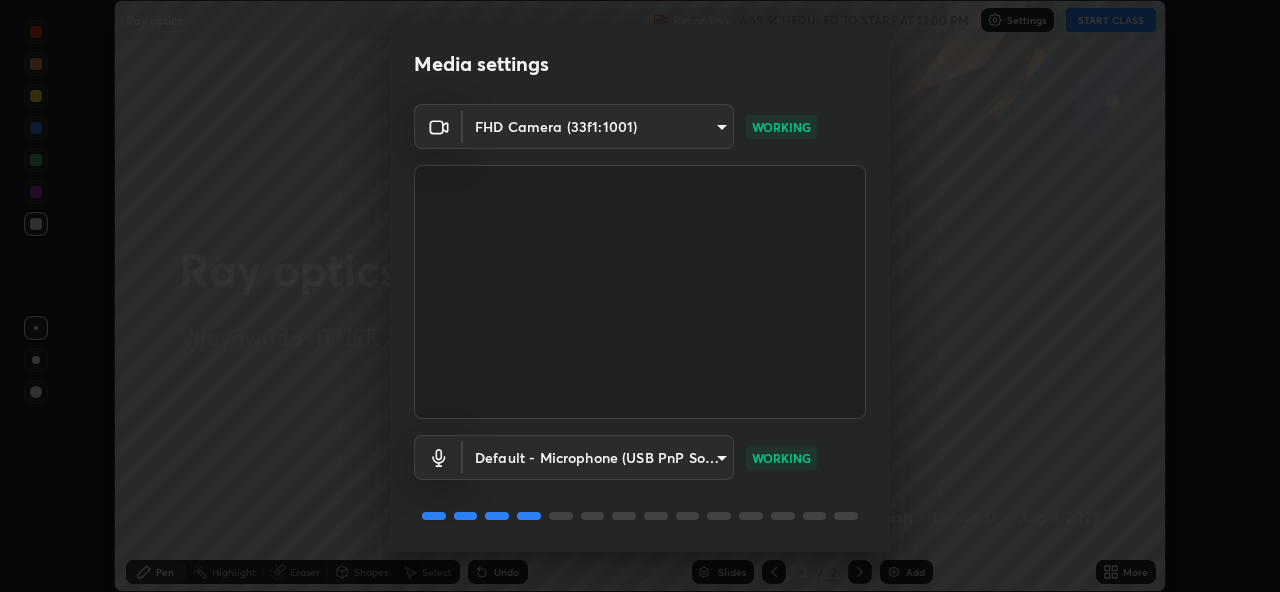 scroll, scrollTop: 64, scrollLeft: 0, axis: vertical 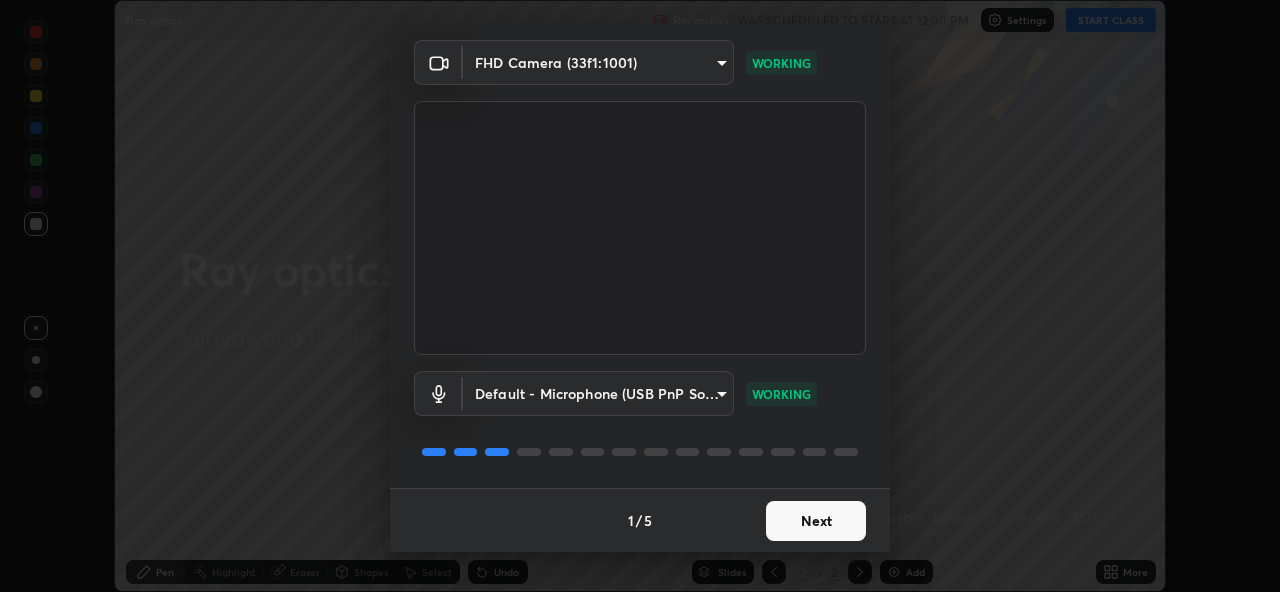 click on "Next" at bounding box center [816, 521] 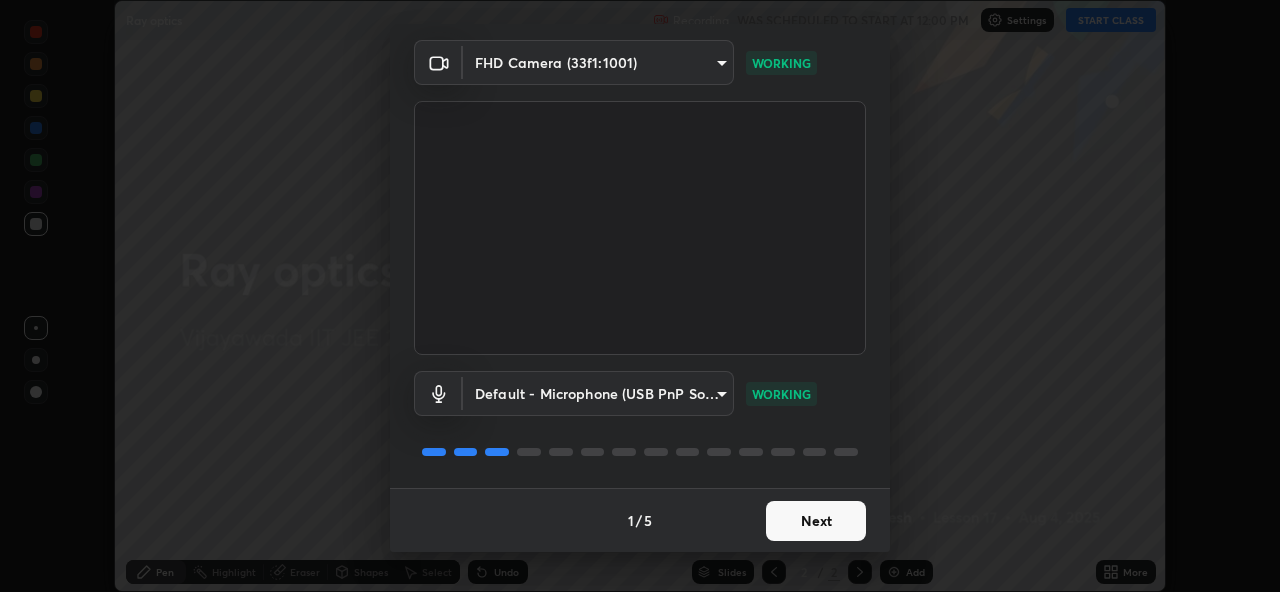 scroll, scrollTop: 0, scrollLeft: 0, axis: both 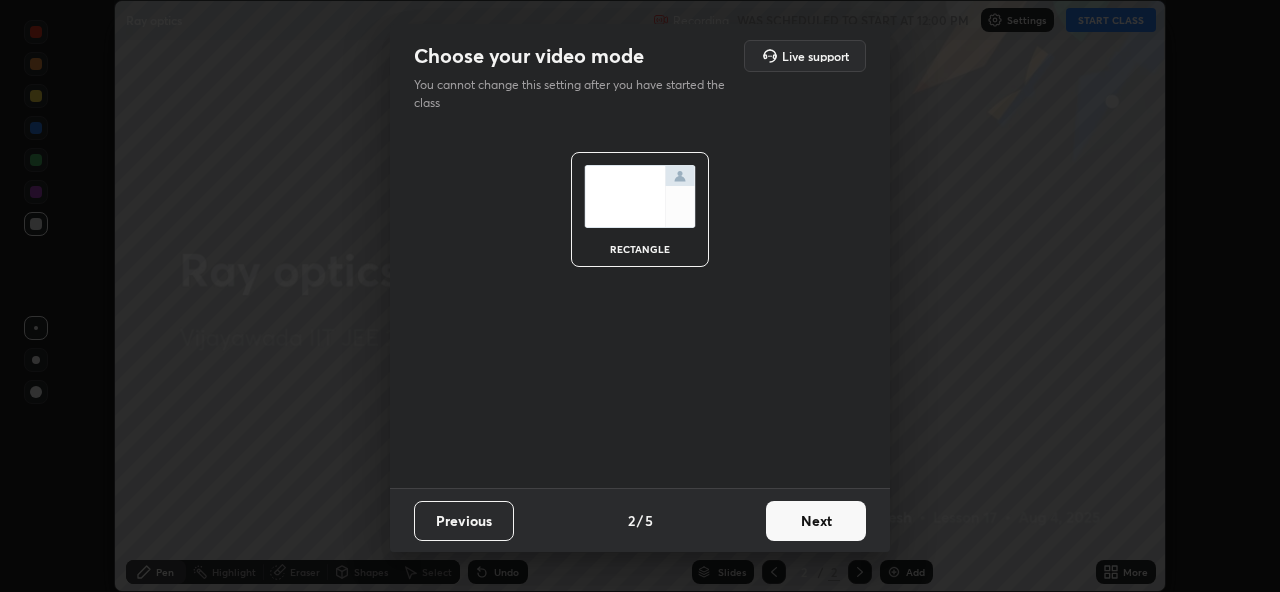 click on "Next" at bounding box center (816, 521) 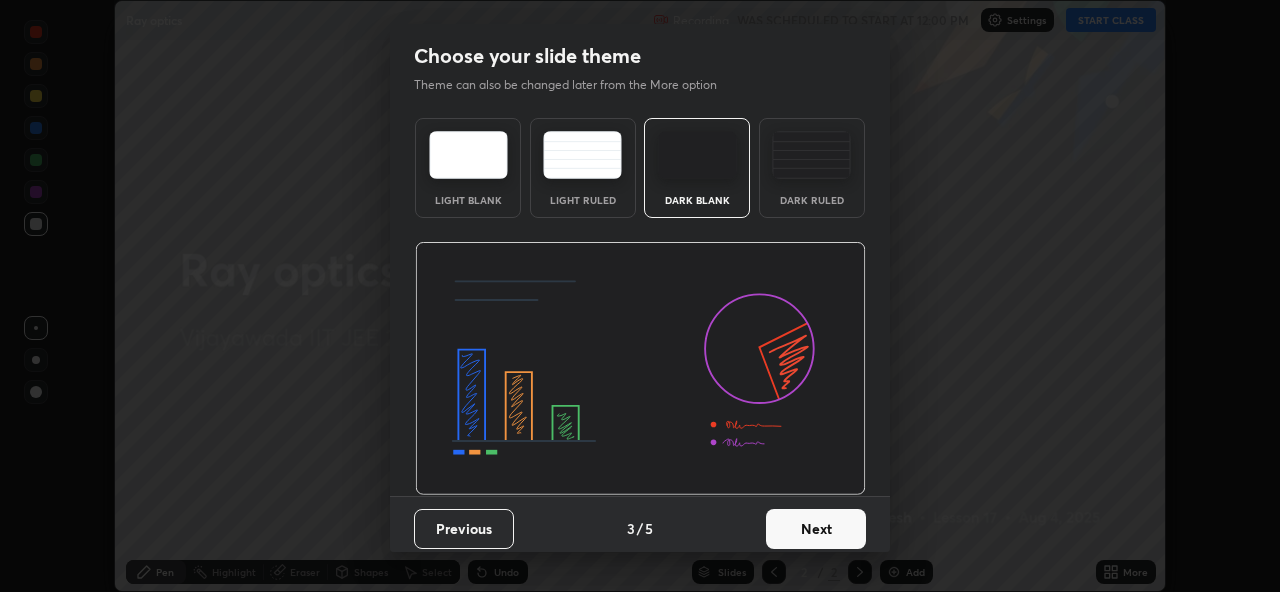click on "Next" at bounding box center [816, 529] 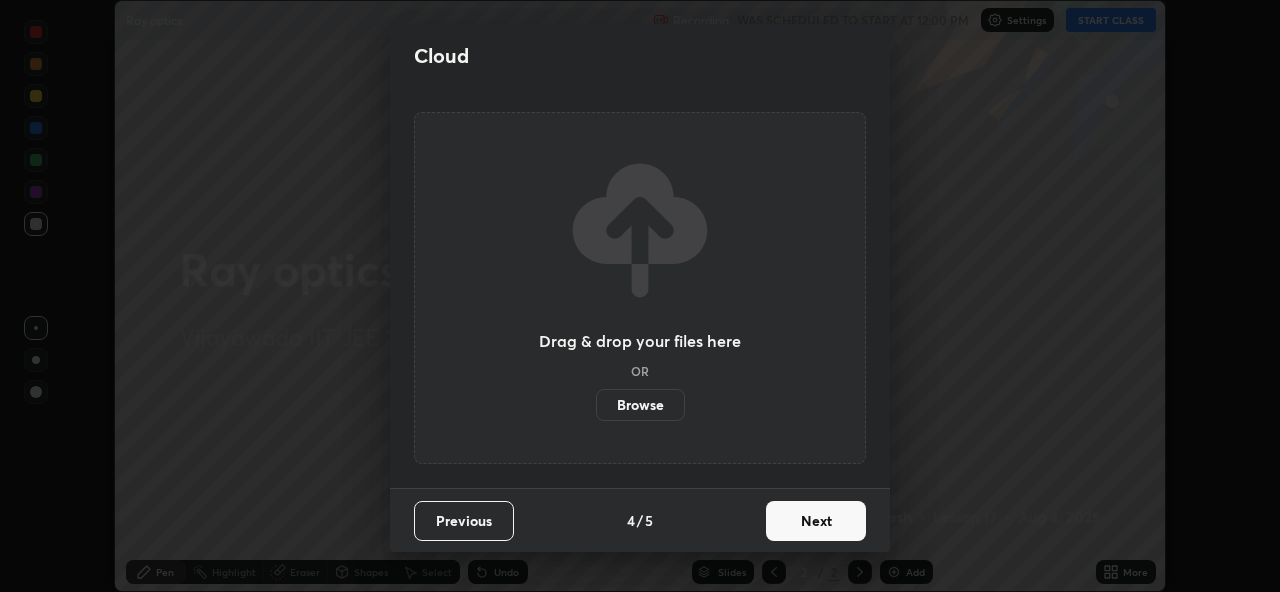 click on "Next" at bounding box center (816, 521) 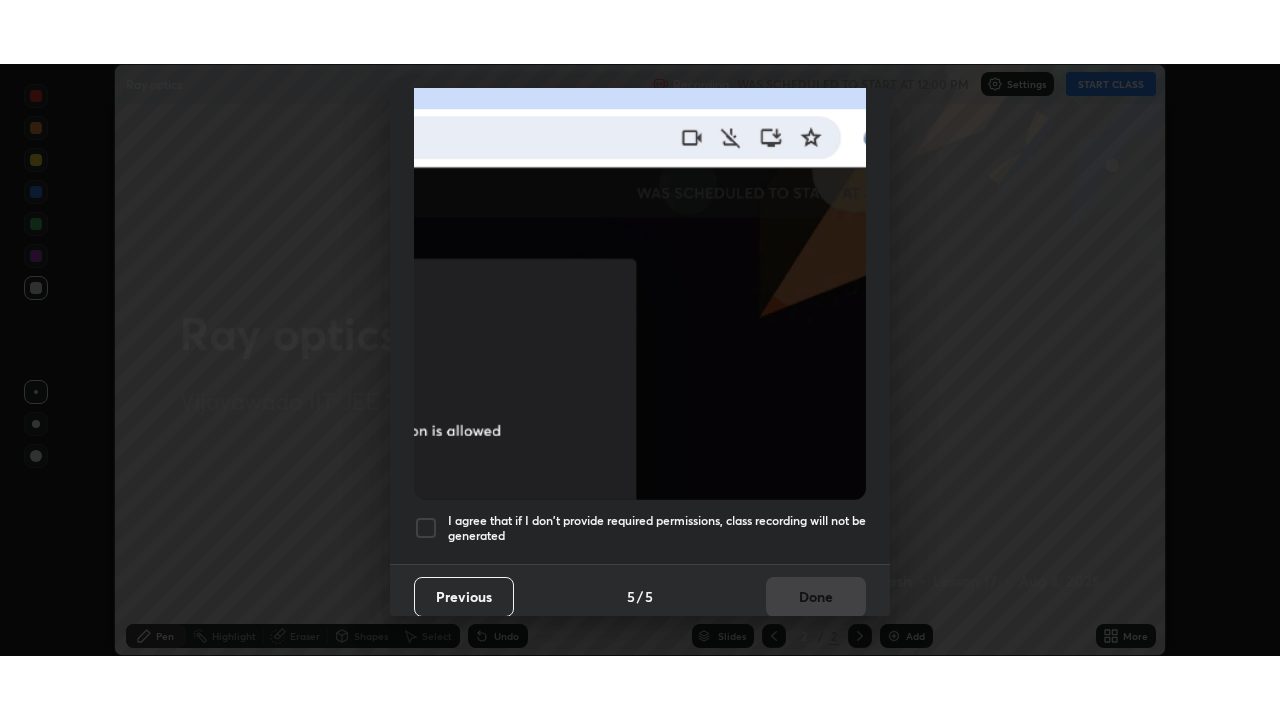 scroll, scrollTop: 472, scrollLeft: 0, axis: vertical 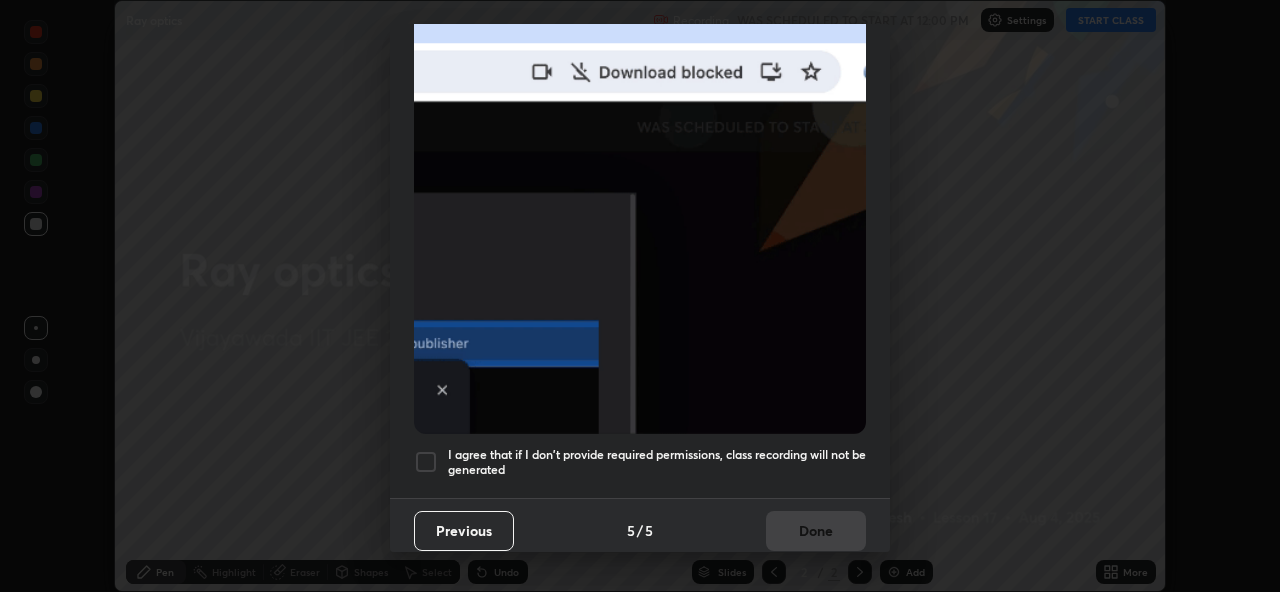 click at bounding box center (426, 462) 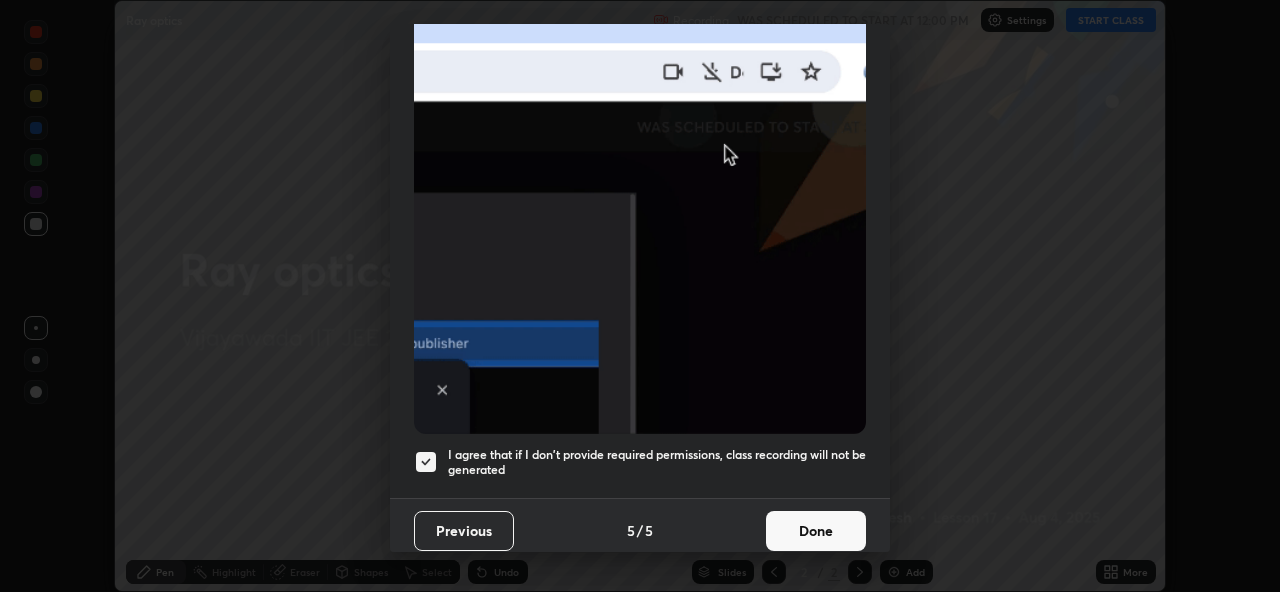 click on "Done" at bounding box center (816, 531) 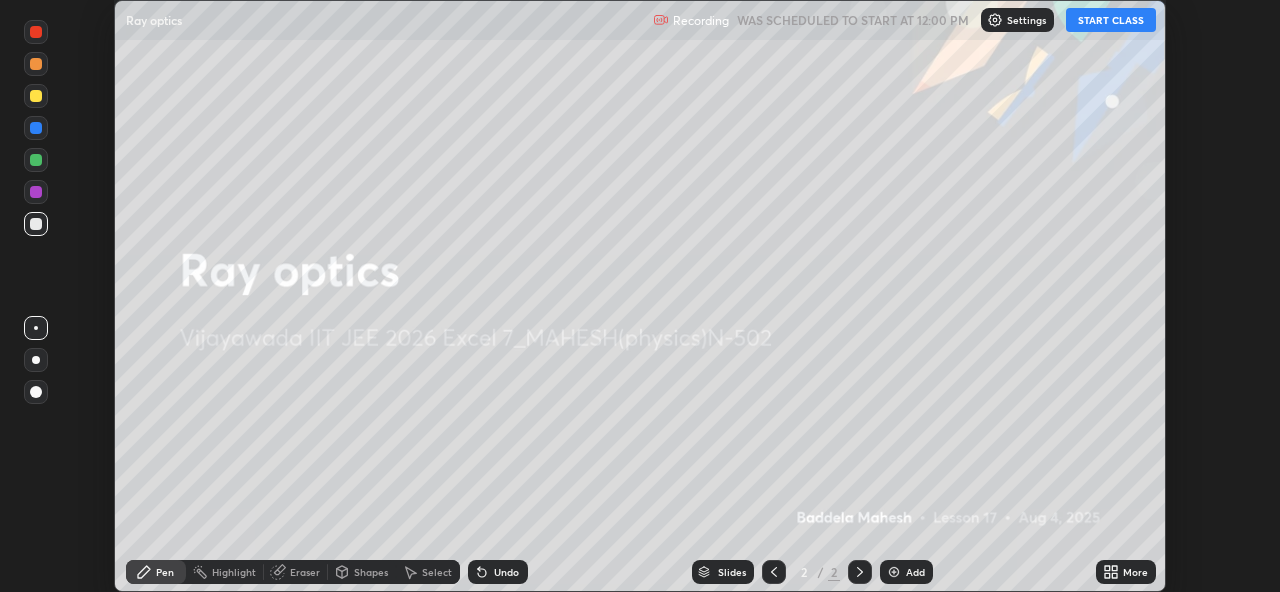 click on "START CLASS" at bounding box center [1111, 20] 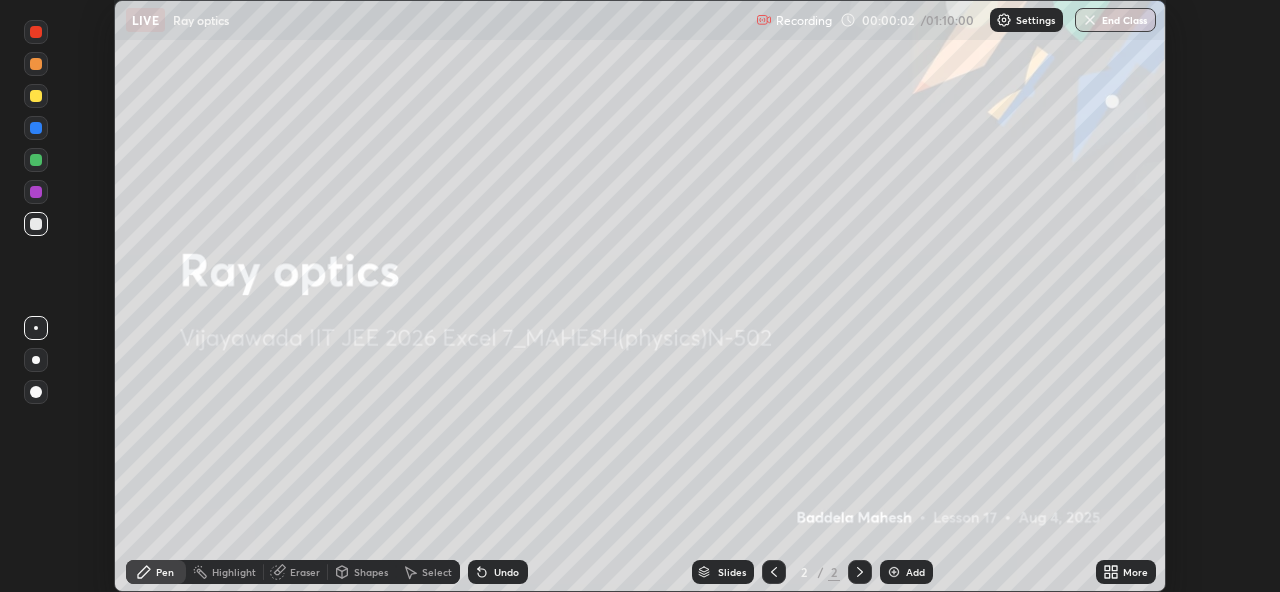 click on "More" at bounding box center (1126, 572) 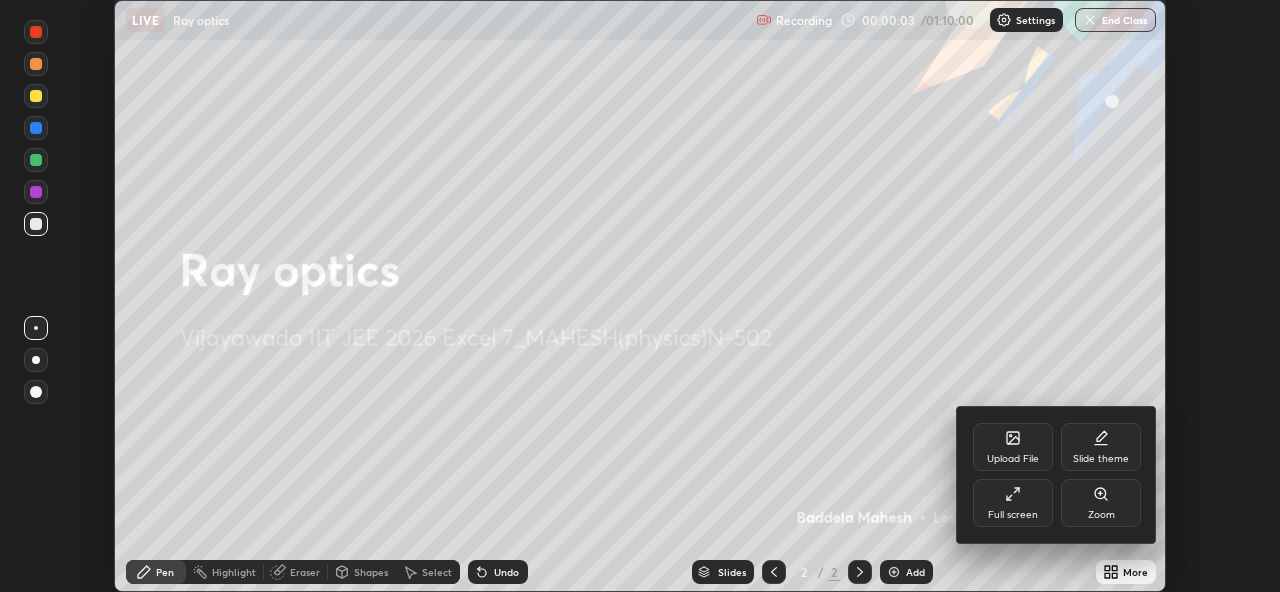 click on "Full screen" at bounding box center (1013, 503) 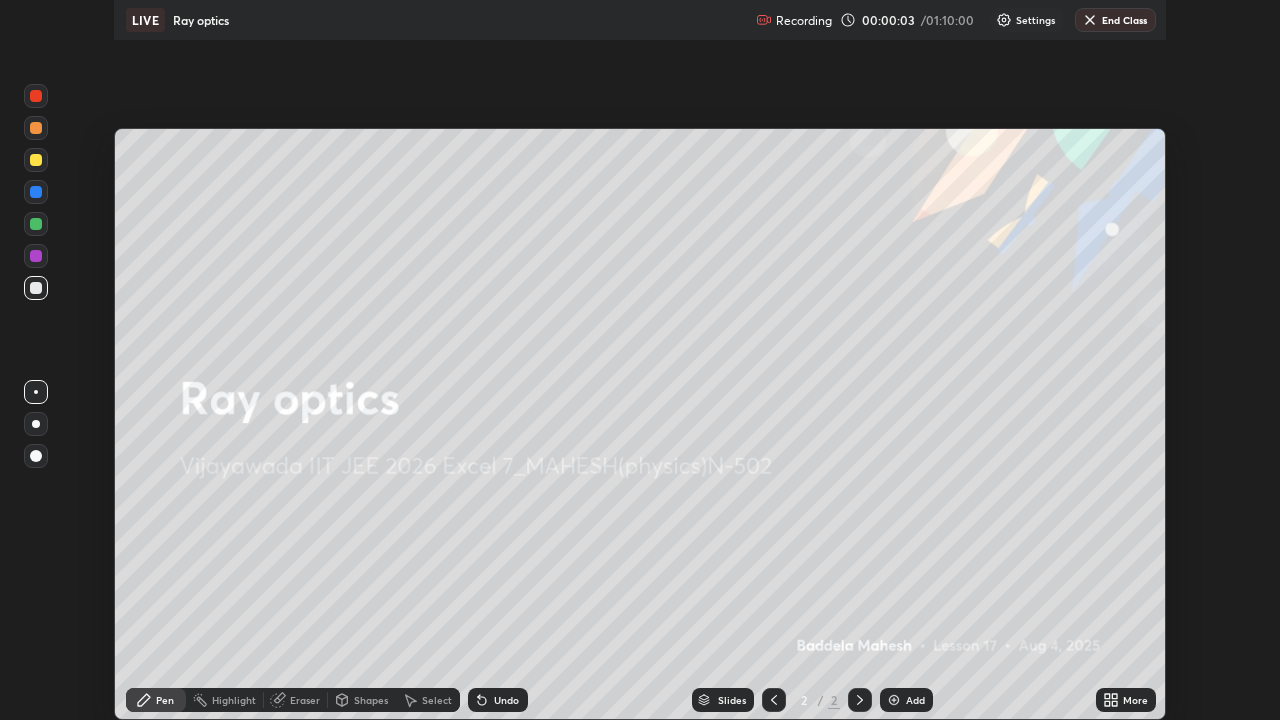 scroll, scrollTop: 99280, scrollLeft: 98720, axis: both 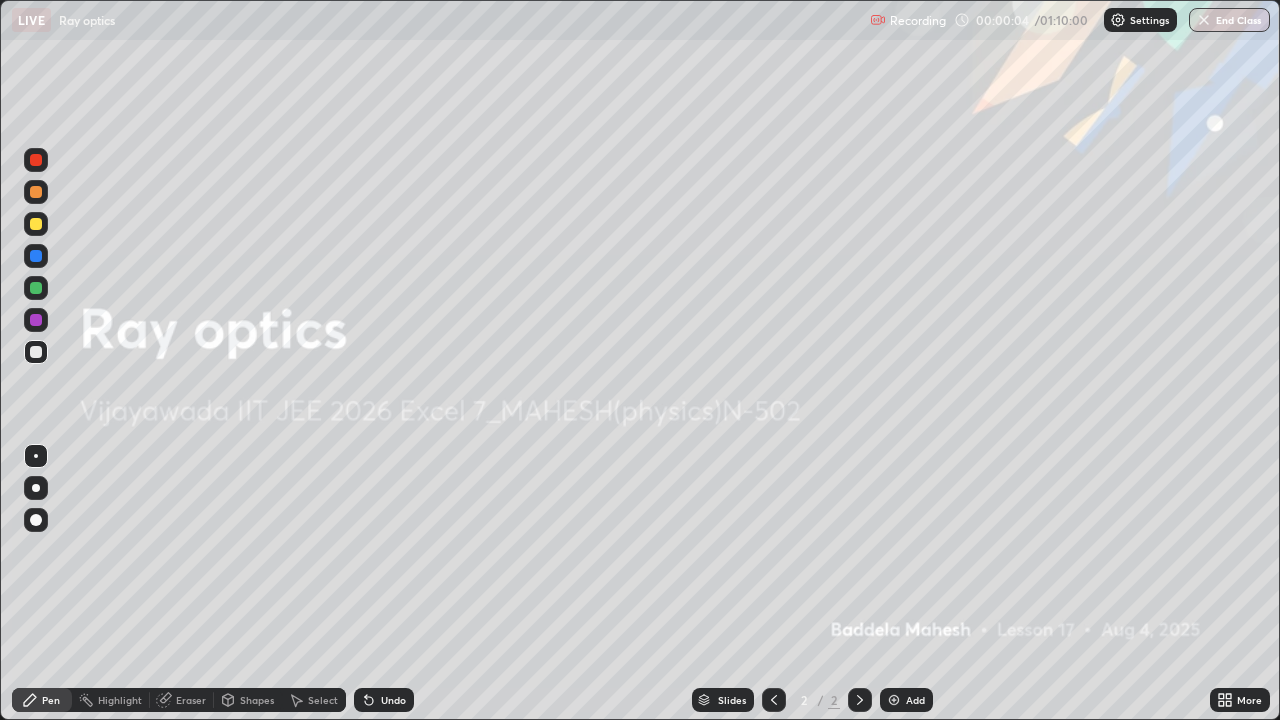 click on "Add" at bounding box center (915, 700) 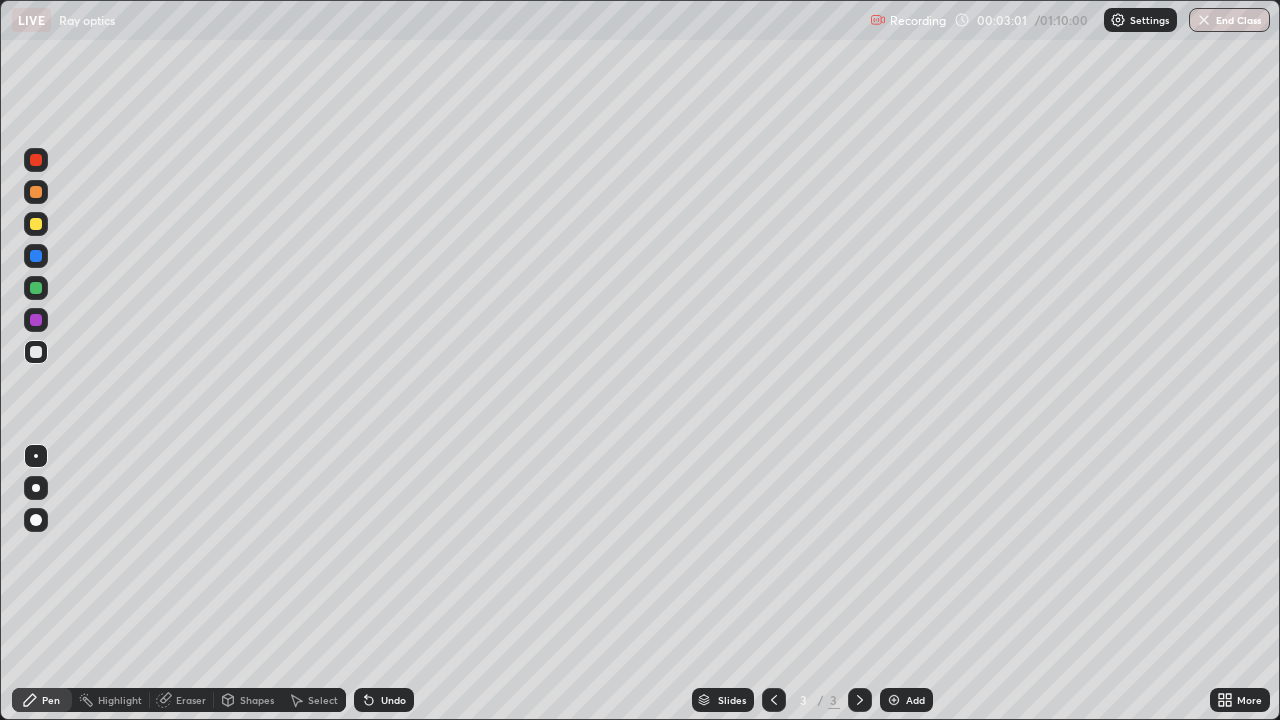 click at bounding box center [36, 488] 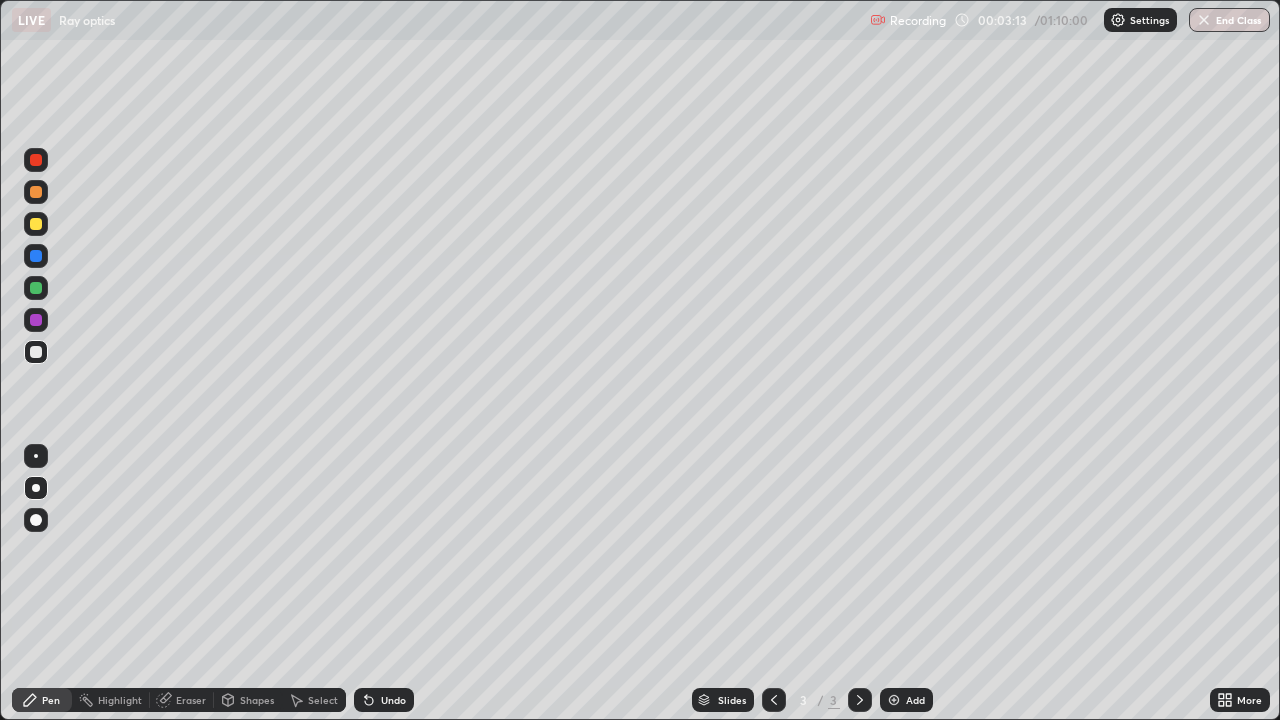 click at bounding box center (36, 288) 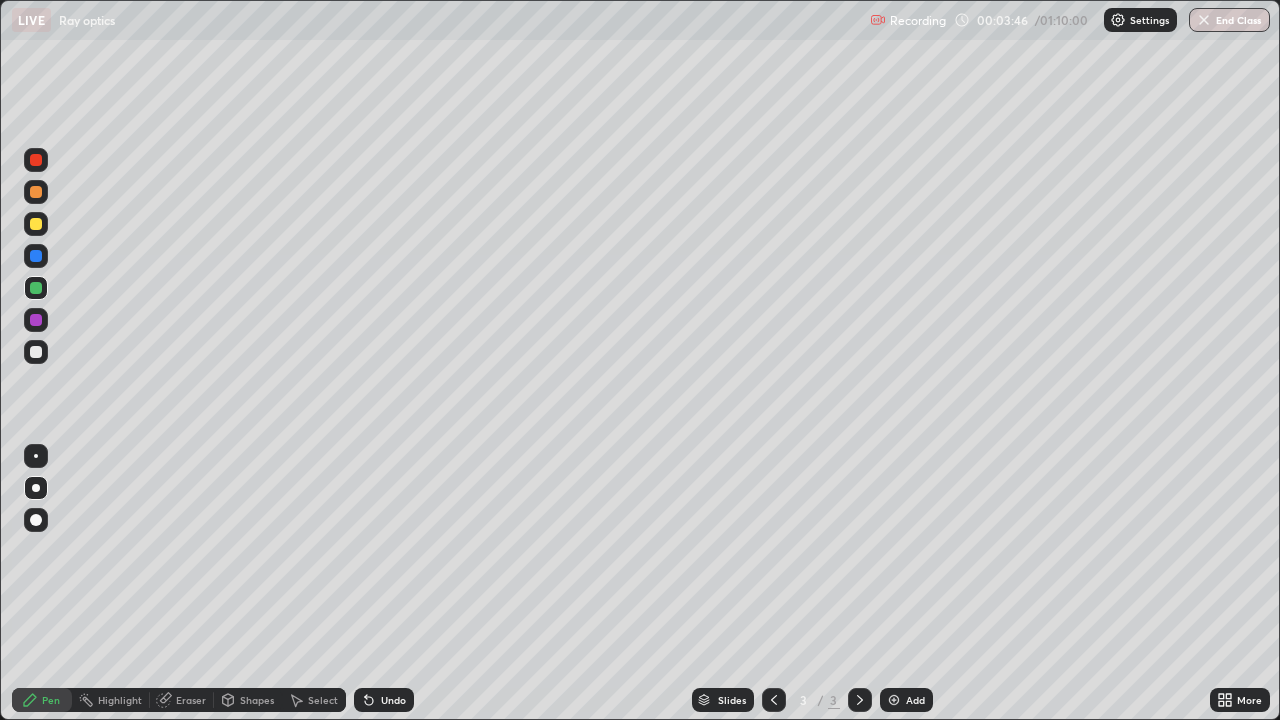 click at bounding box center (36, 352) 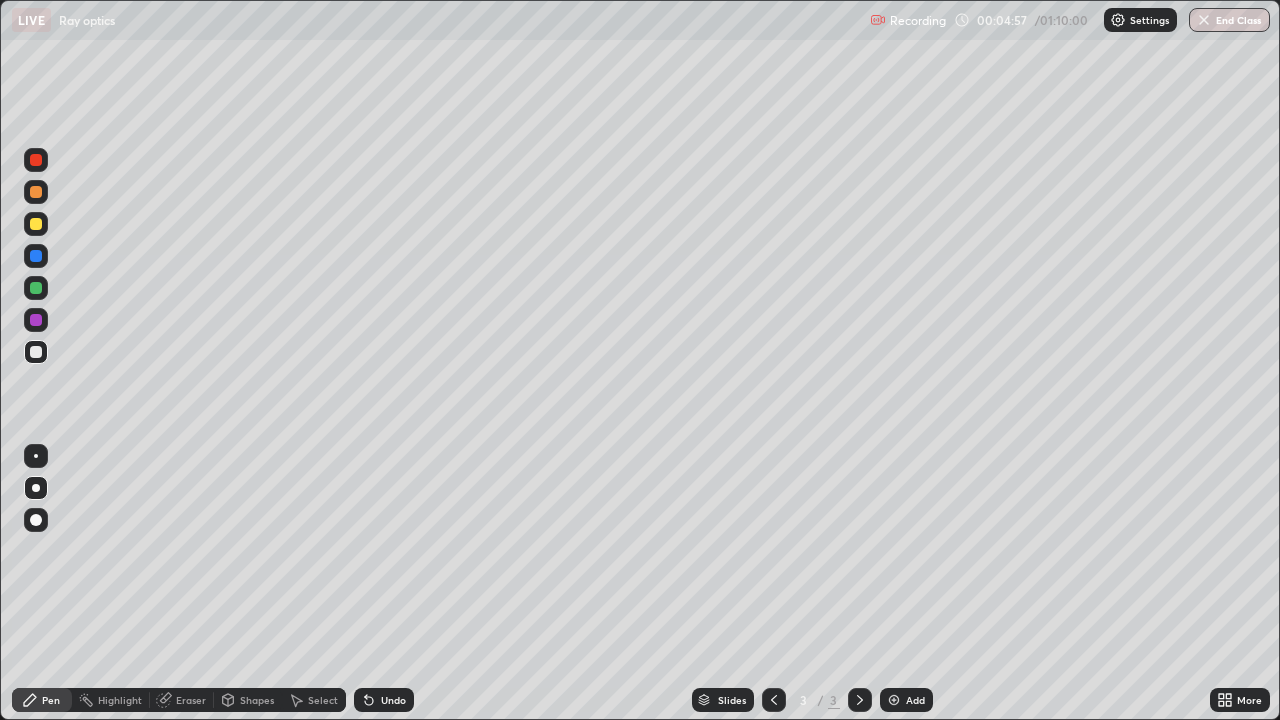 click at bounding box center [36, 352] 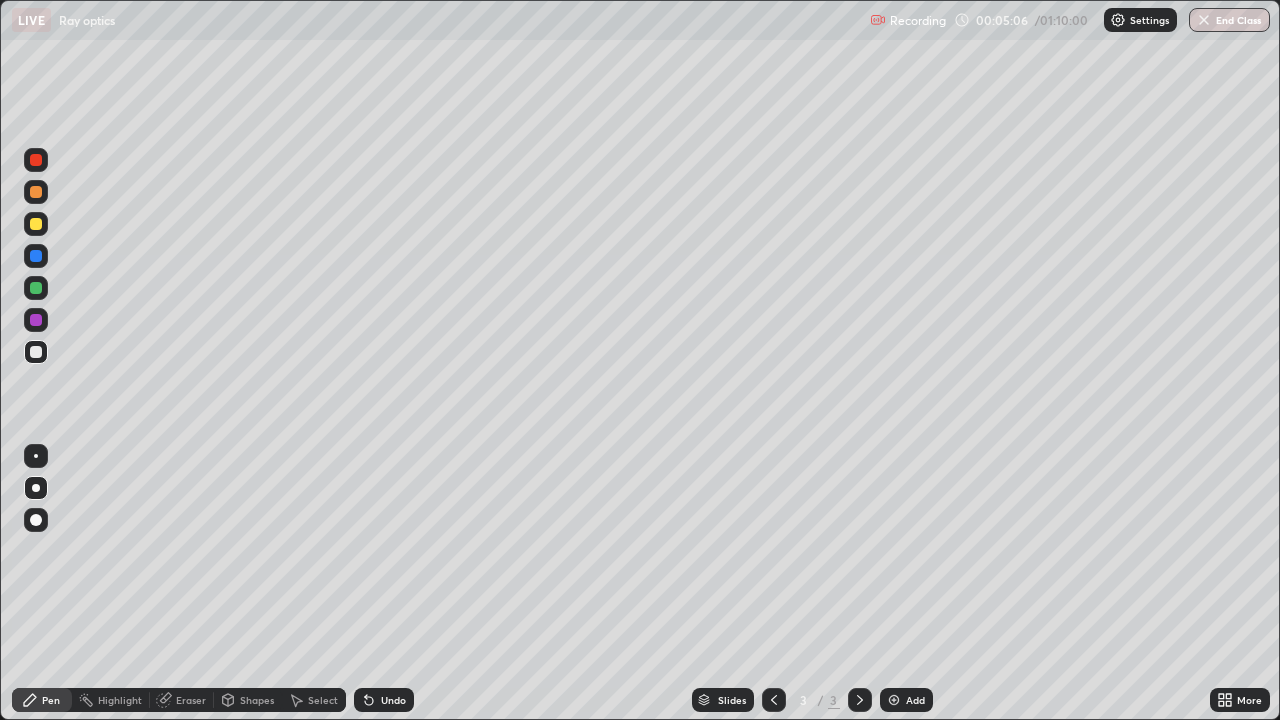 click at bounding box center [36, 352] 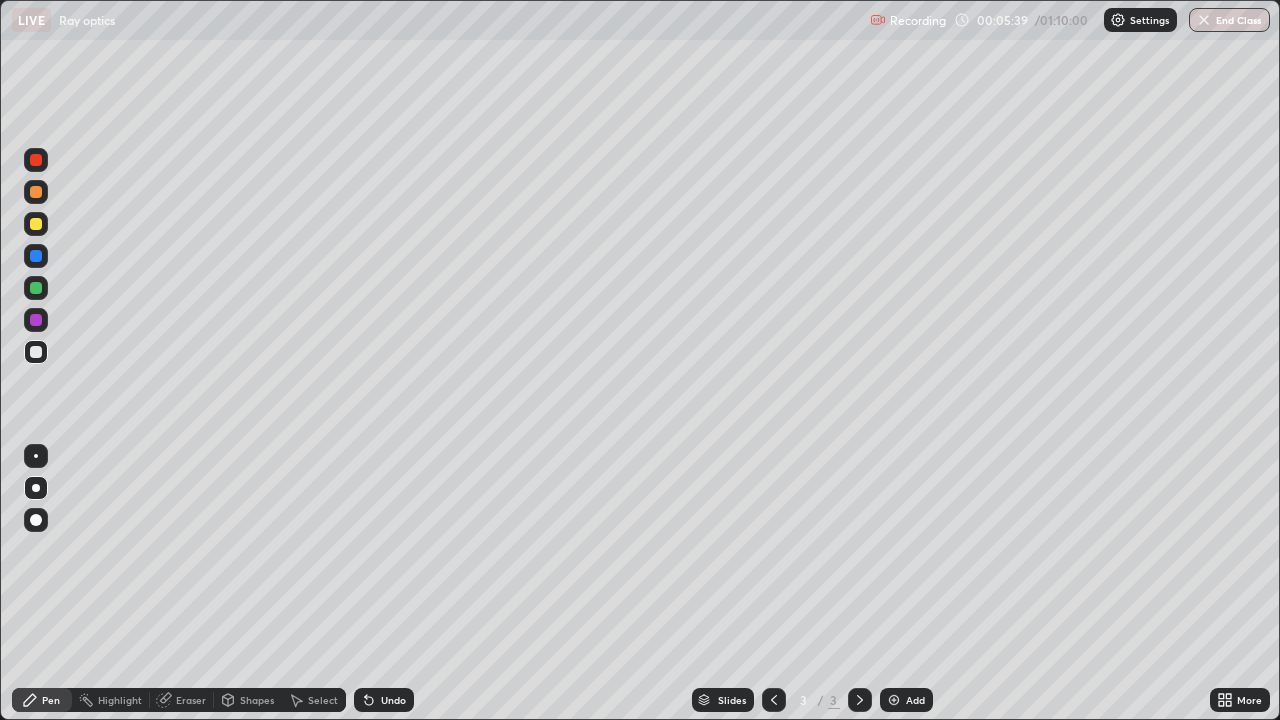 click at bounding box center [36, 224] 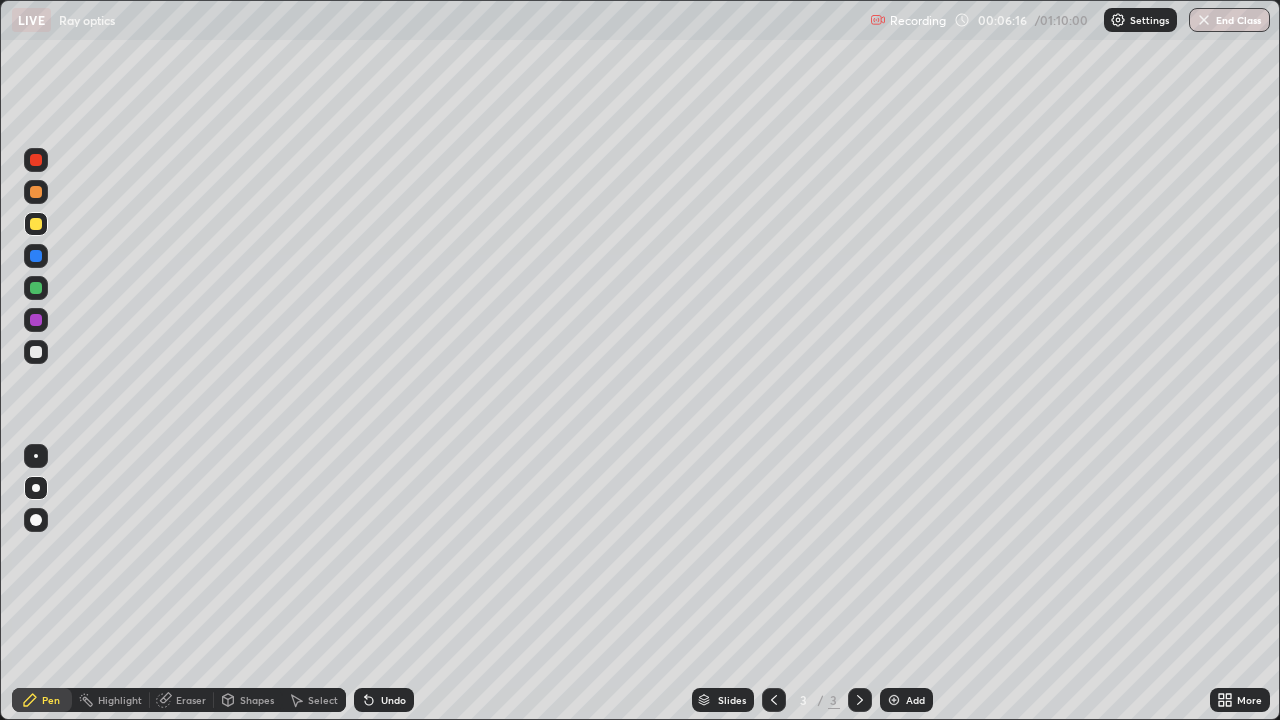 click on "Shapes" at bounding box center (257, 700) 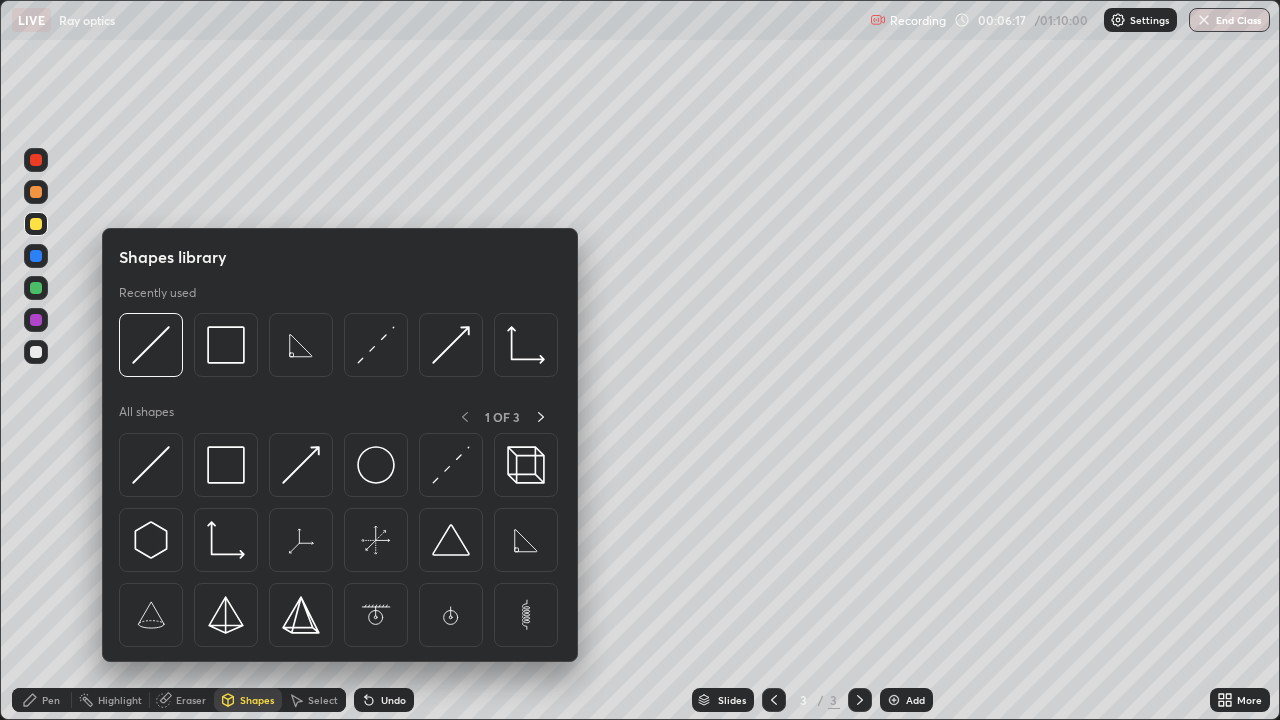 click on "Eraser" at bounding box center (182, 700) 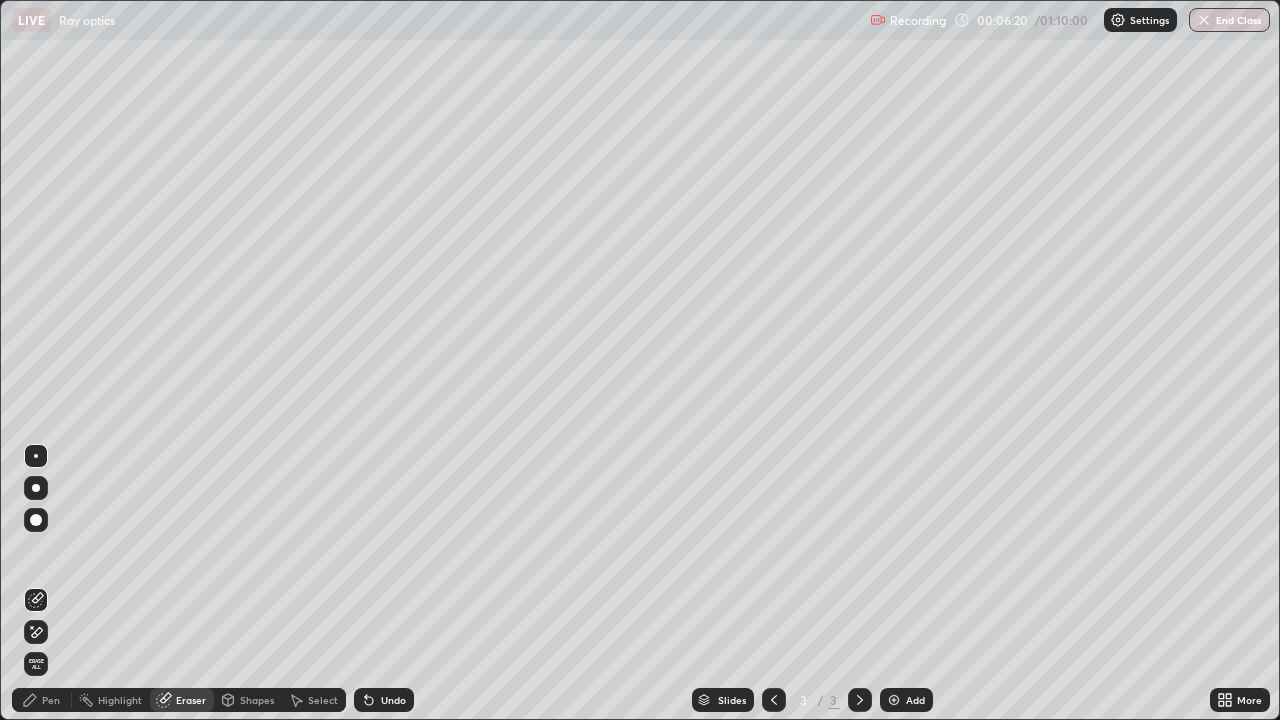 click on "Pen" at bounding box center (51, 700) 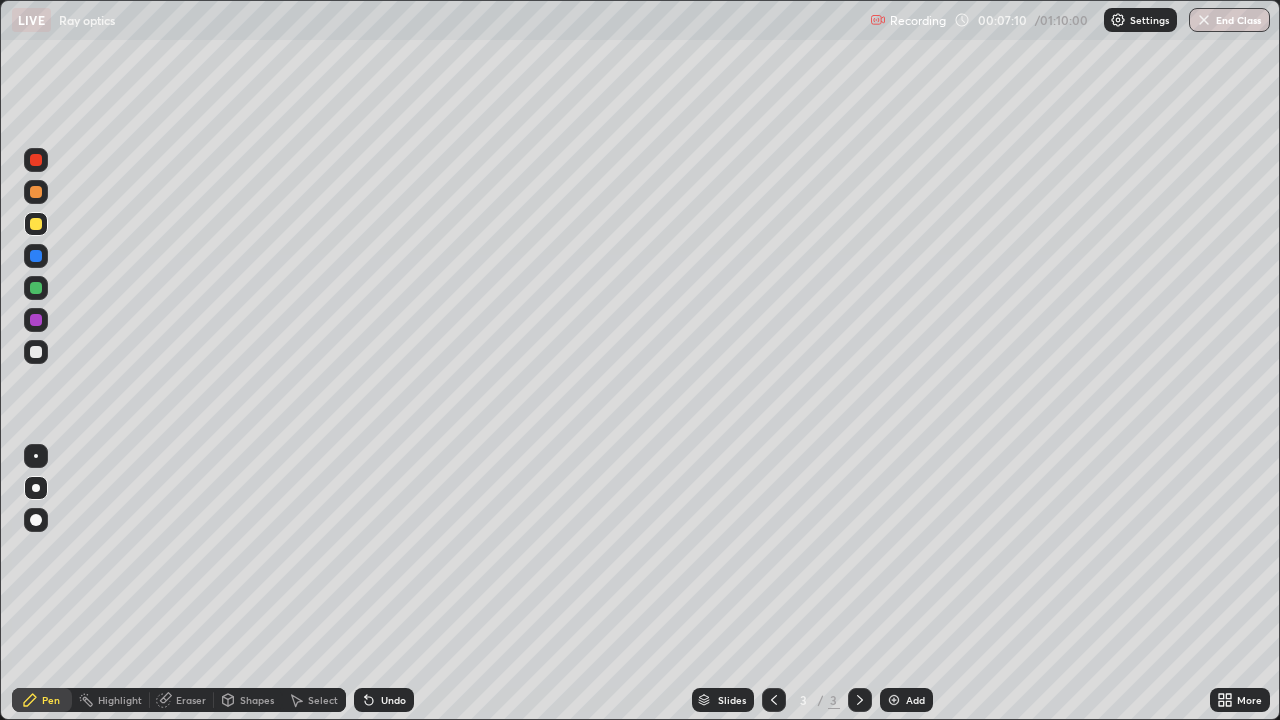 click at bounding box center [36, 352] 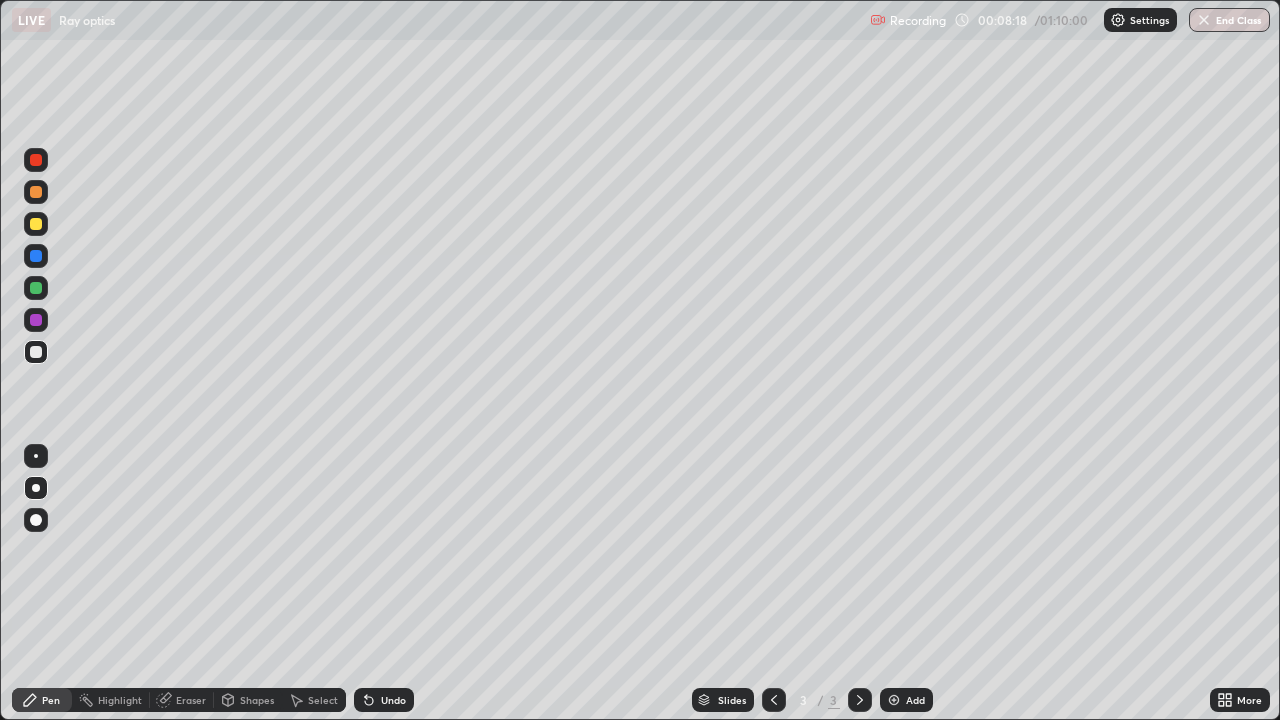 click at bounding box center (36, 224) 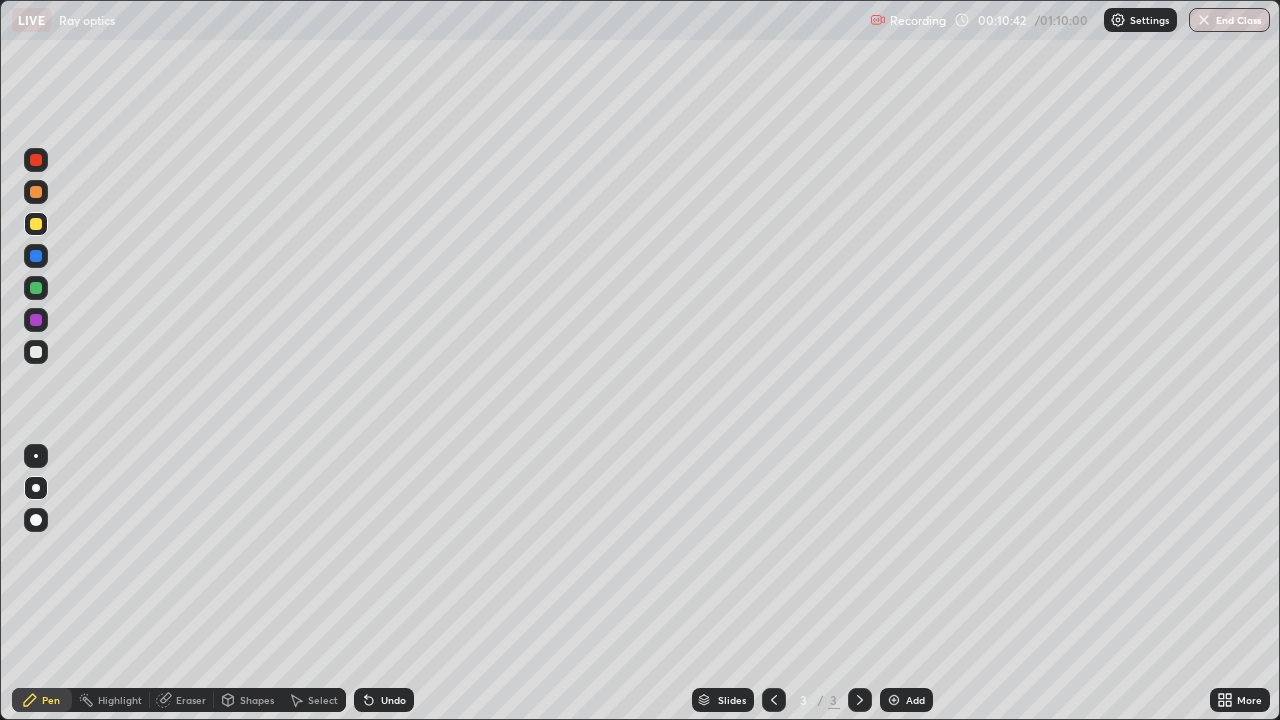 click at bounding box center [36, 352] 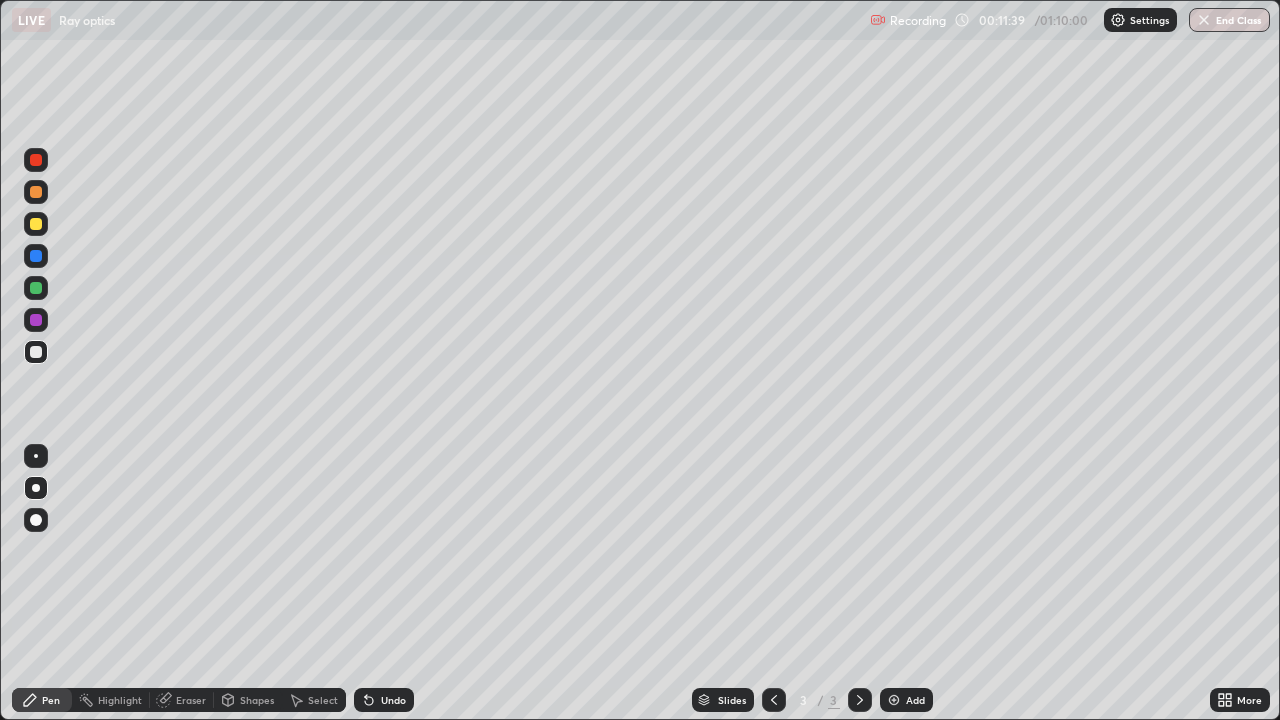 click at bounding box center (894, 700) 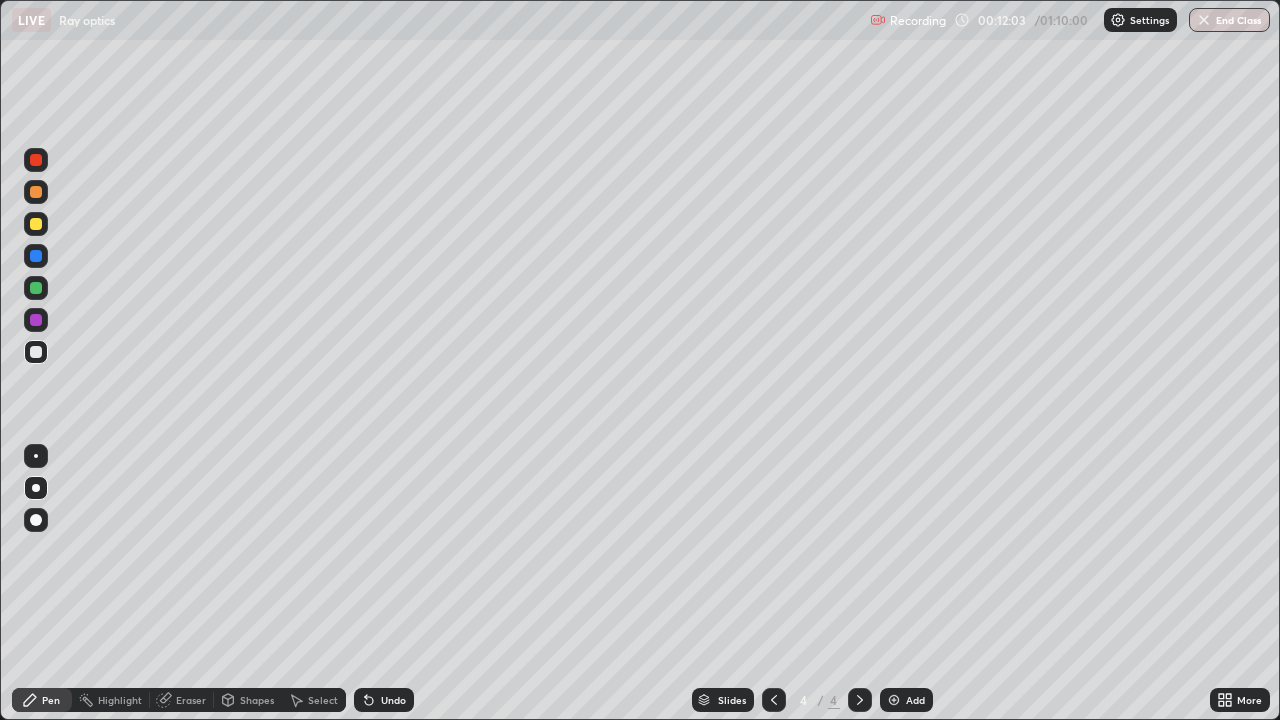 click at bounding box center (36, 352) 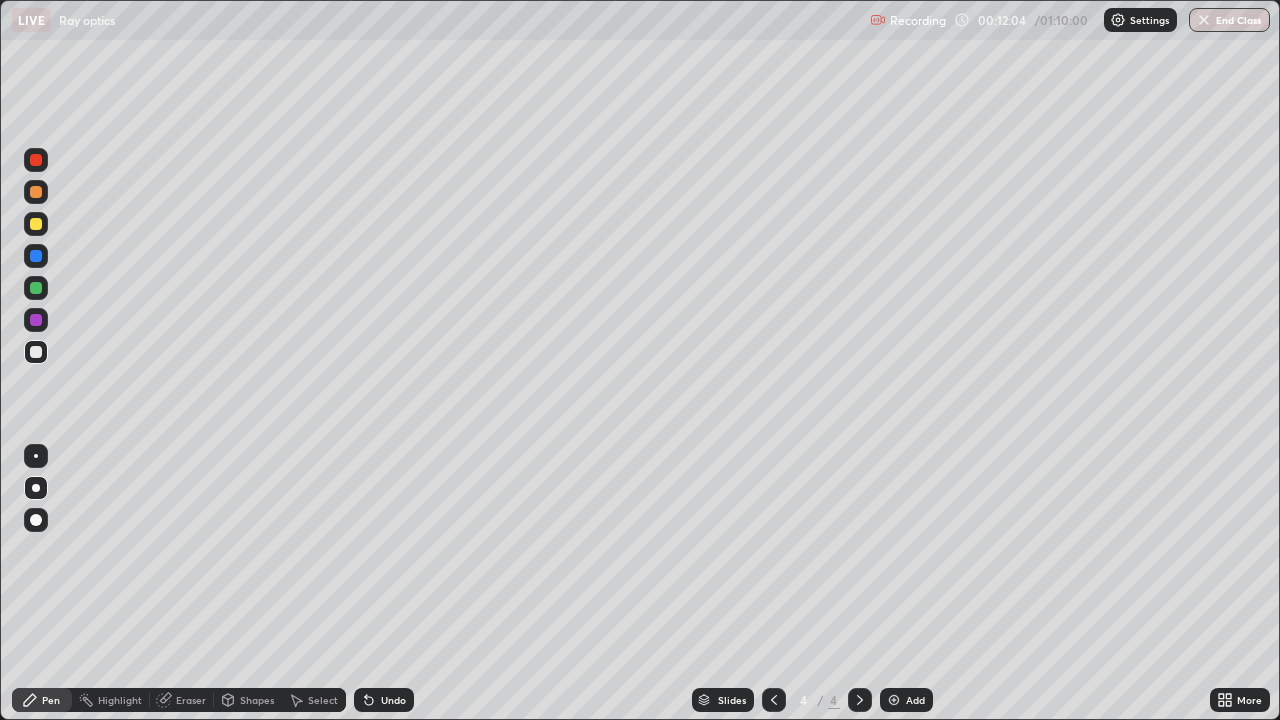 click at bounding box center (36, 256) 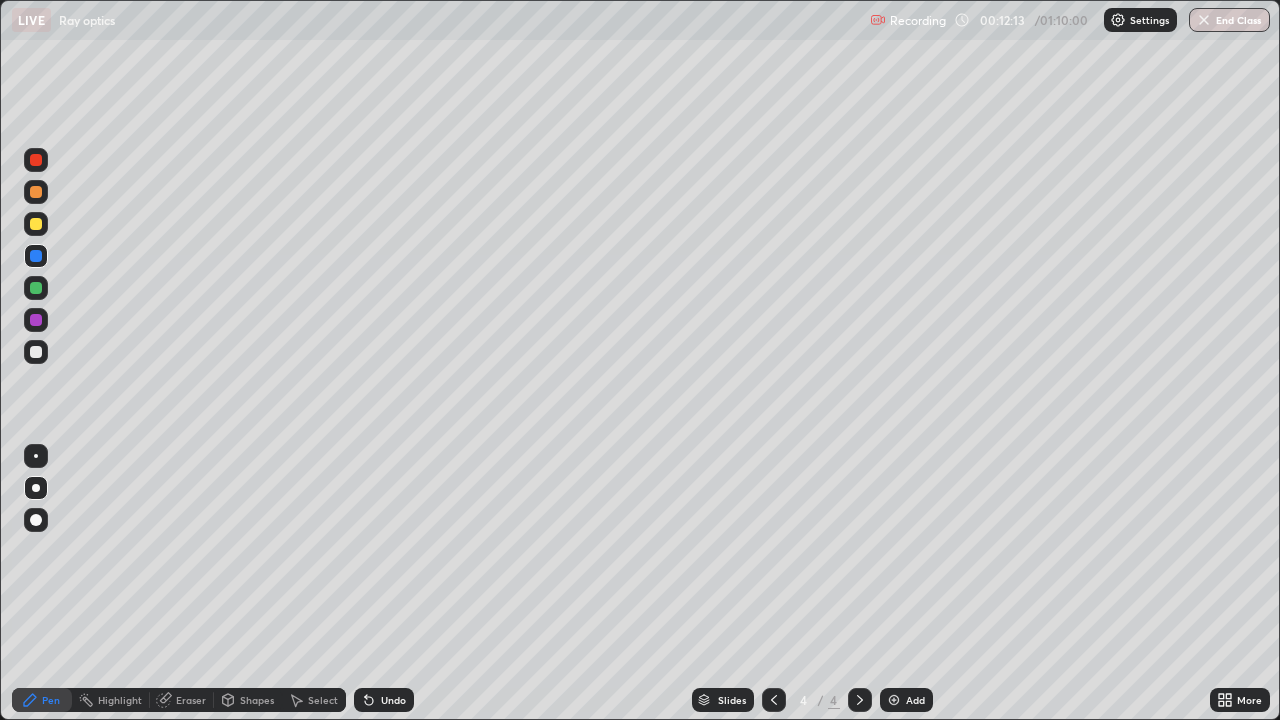 click at bounding box center (36, 224) 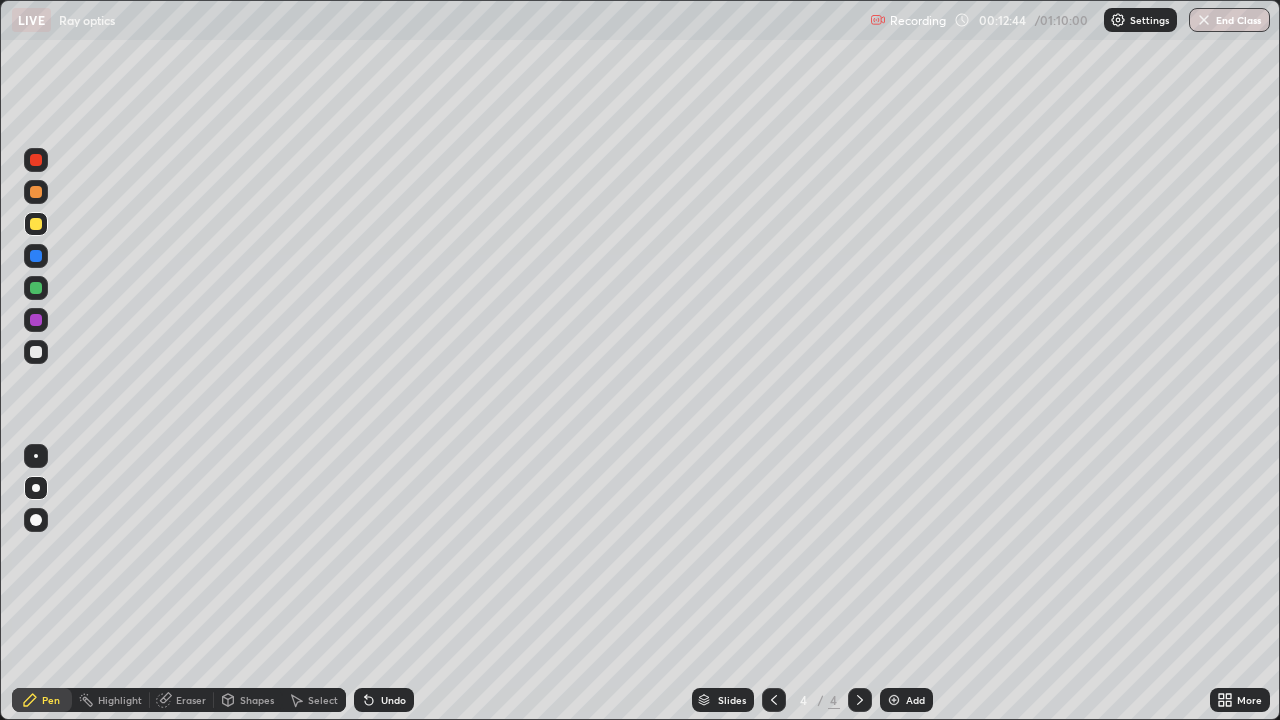 click at bounding box center [36, 352] 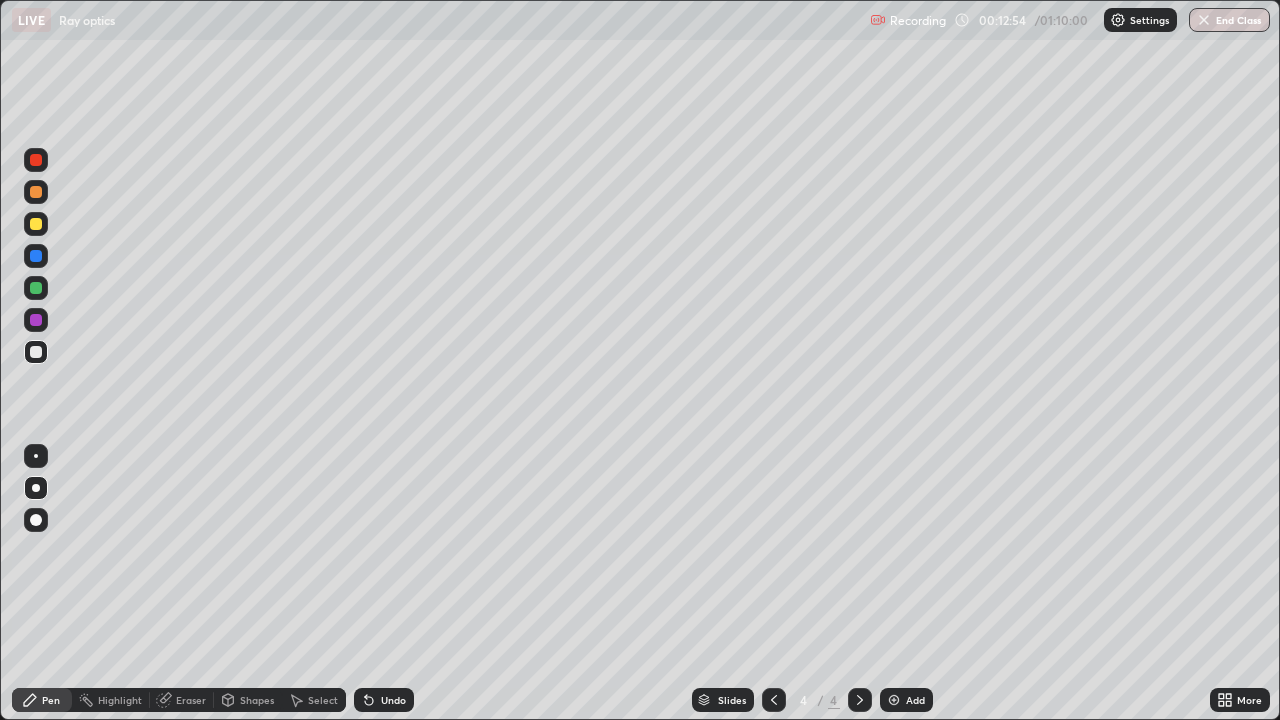 click at bounding box center (36, 288) 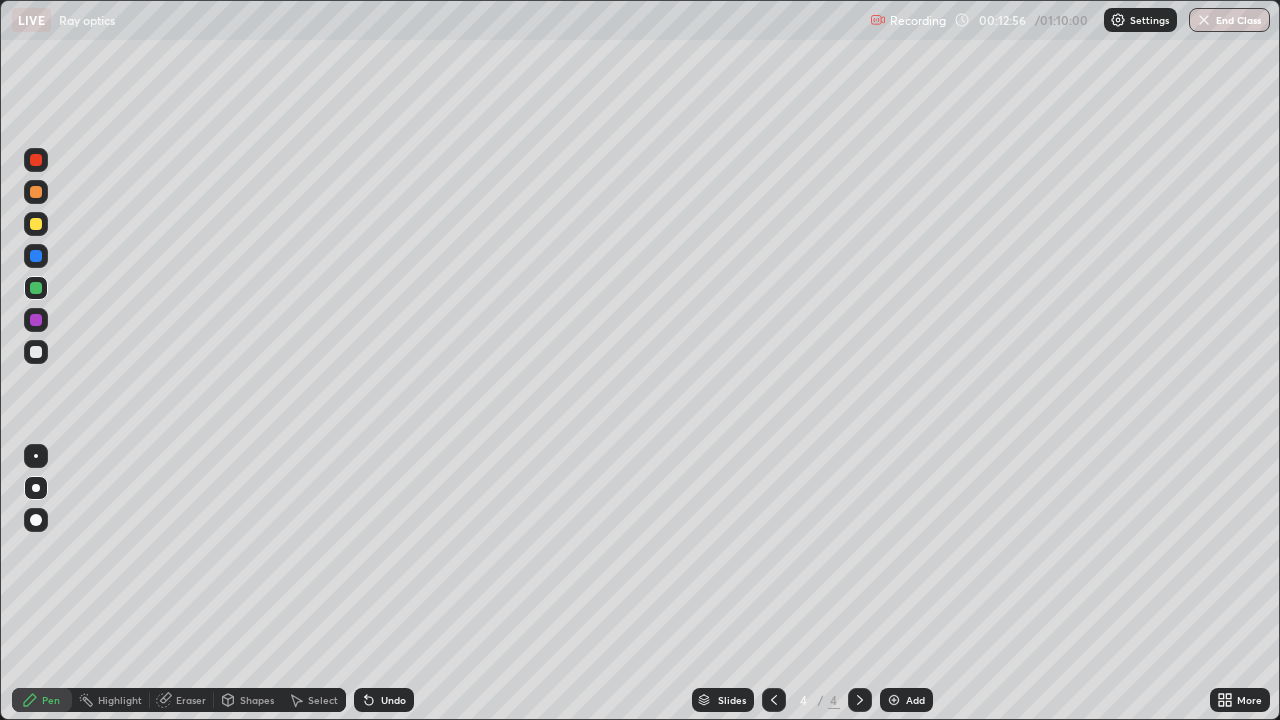 click at bounding box center (36, 224) 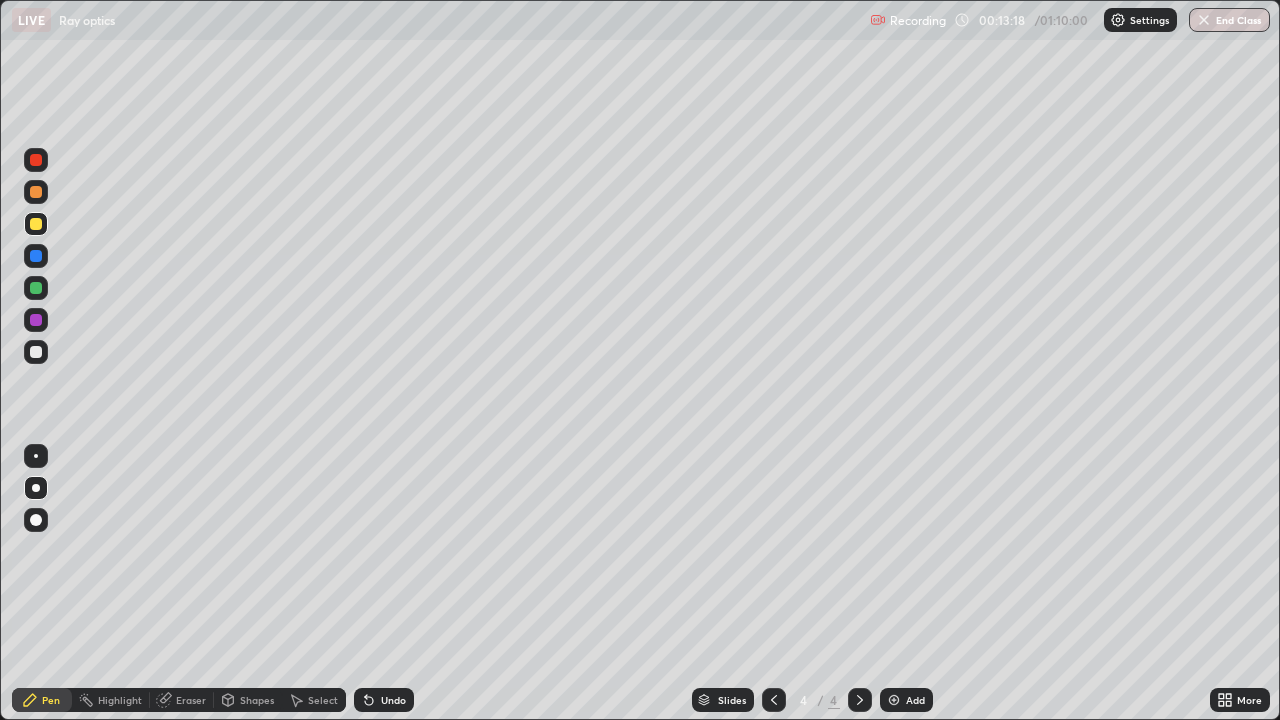 click at bounding box center (36, 256) 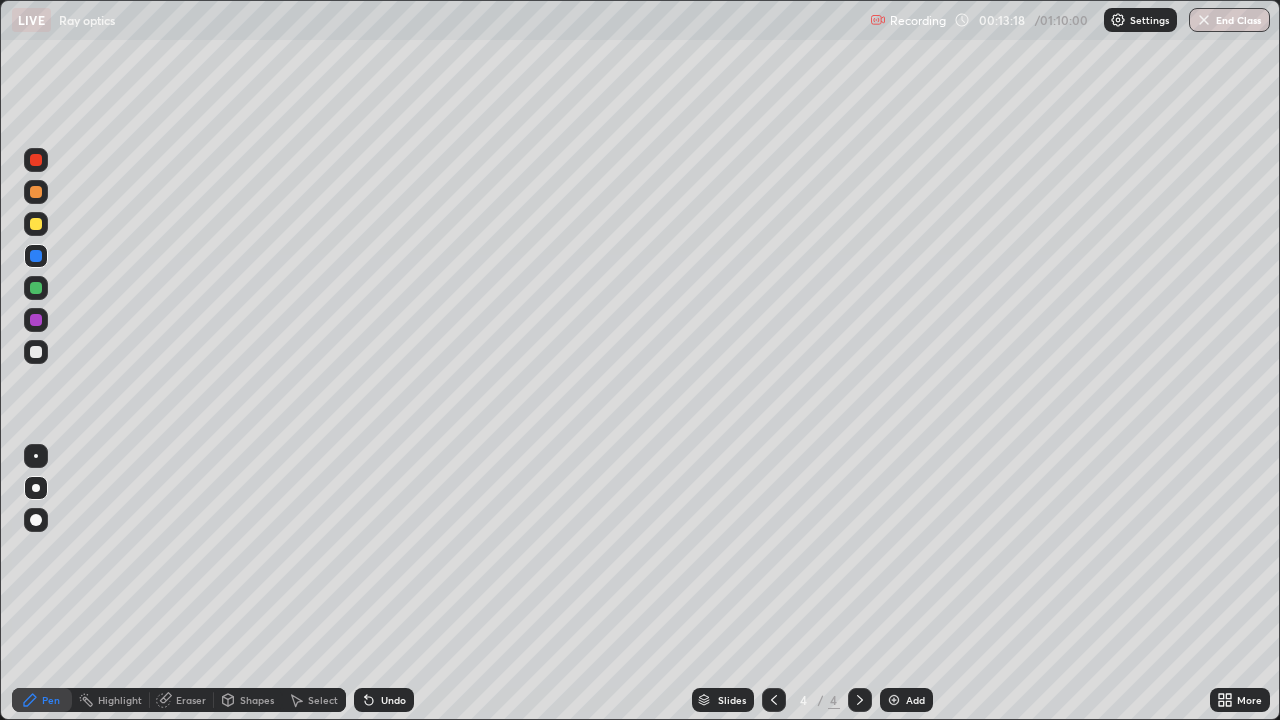 click at bounding box center [36, 352] 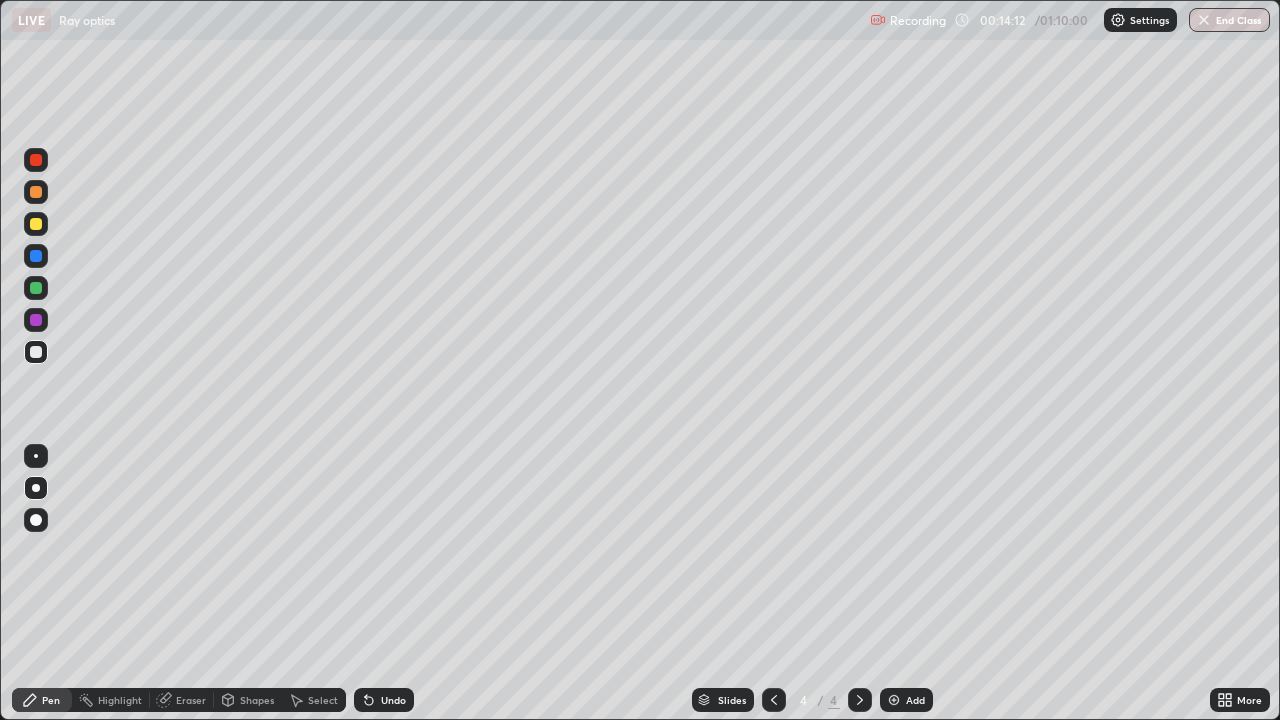 click at bounding box center (36, 288) 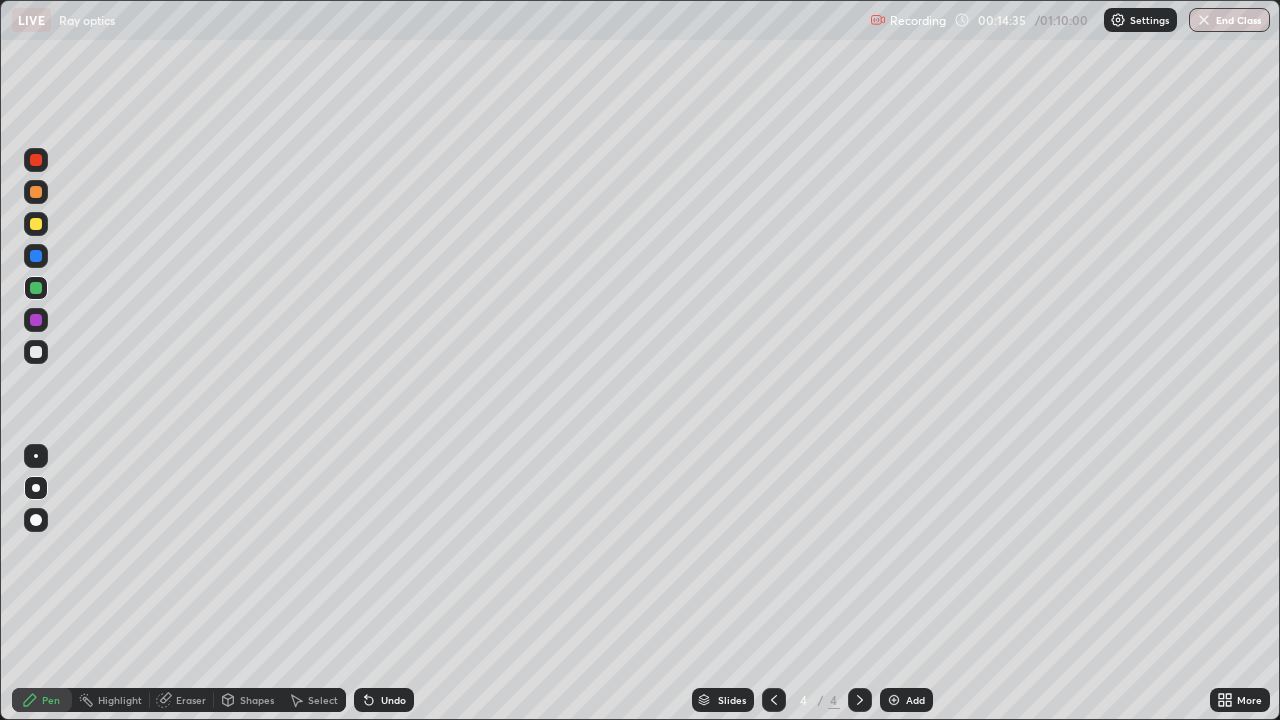 click at bounding box center [36, 352] 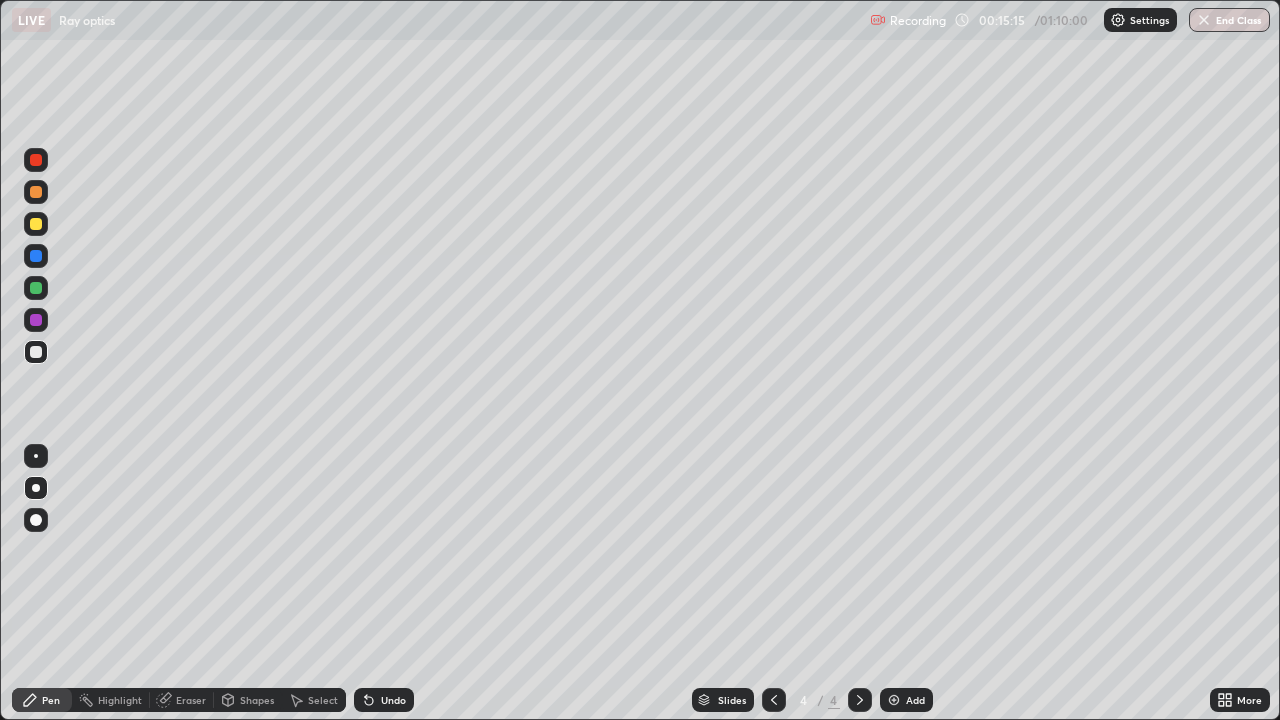 click at bounding box center [36, 224] 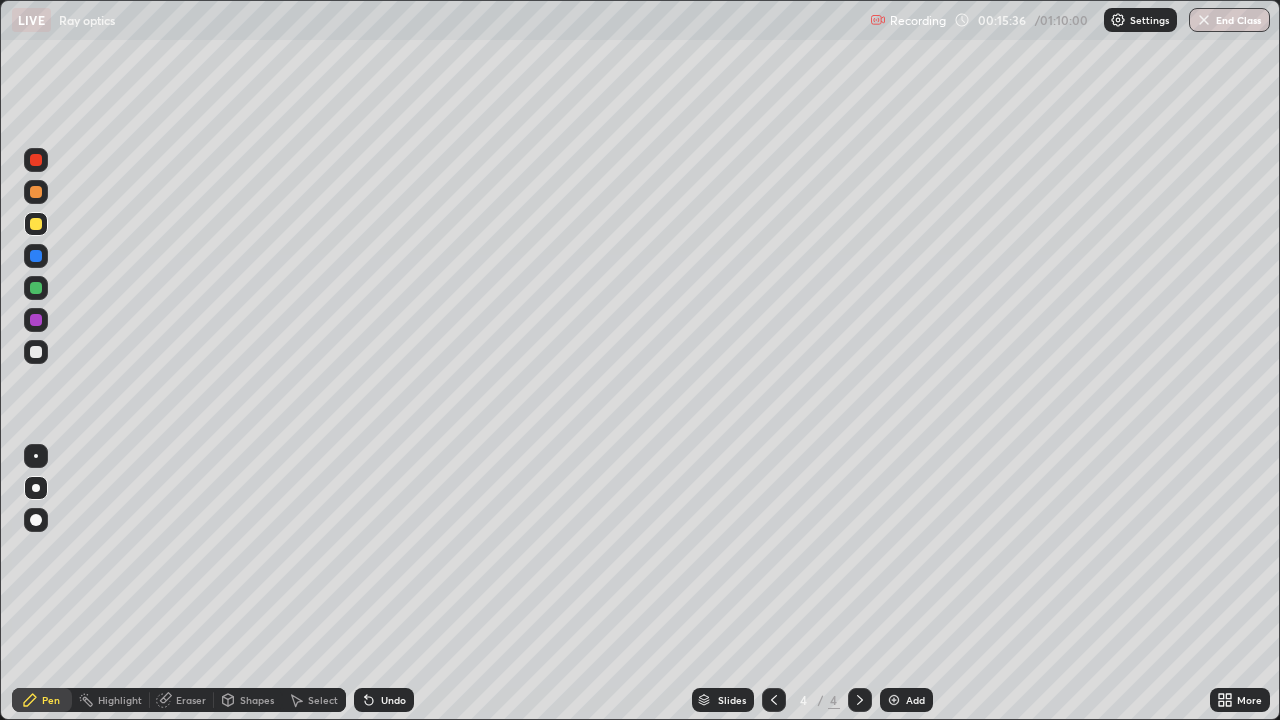 click at bounding box center (36, 352) 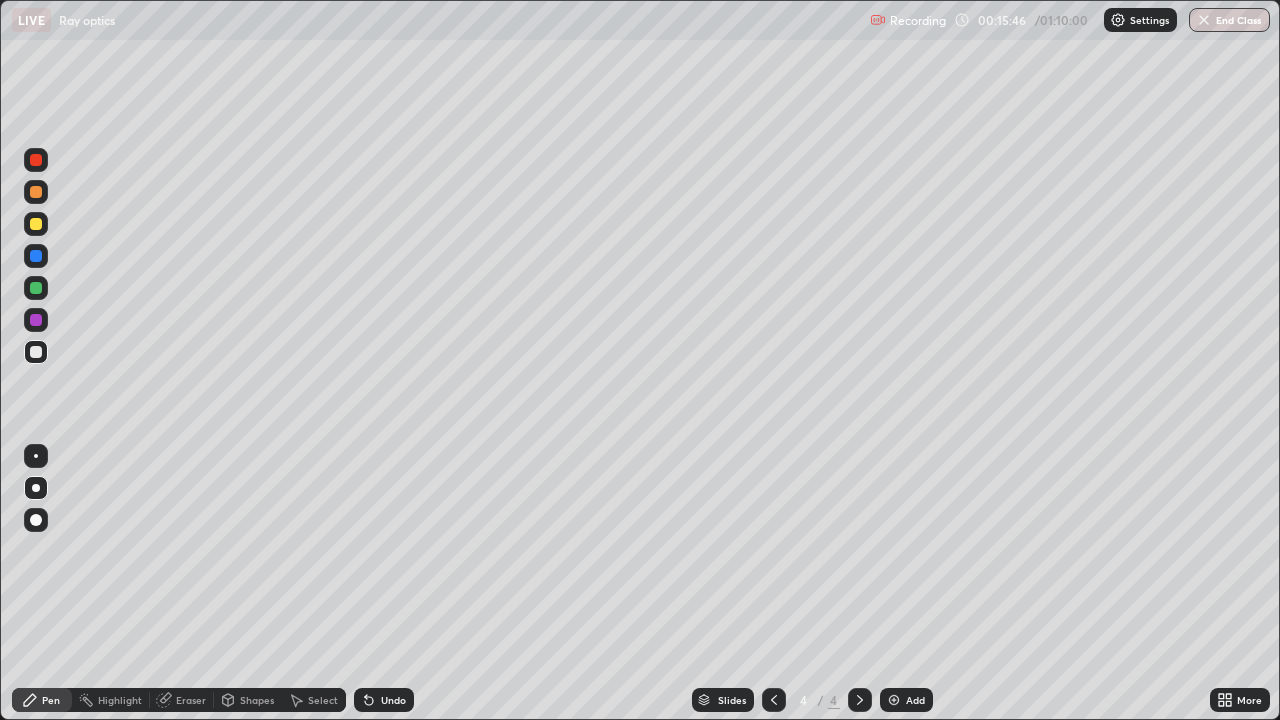 click at bounding box center [36, 224] 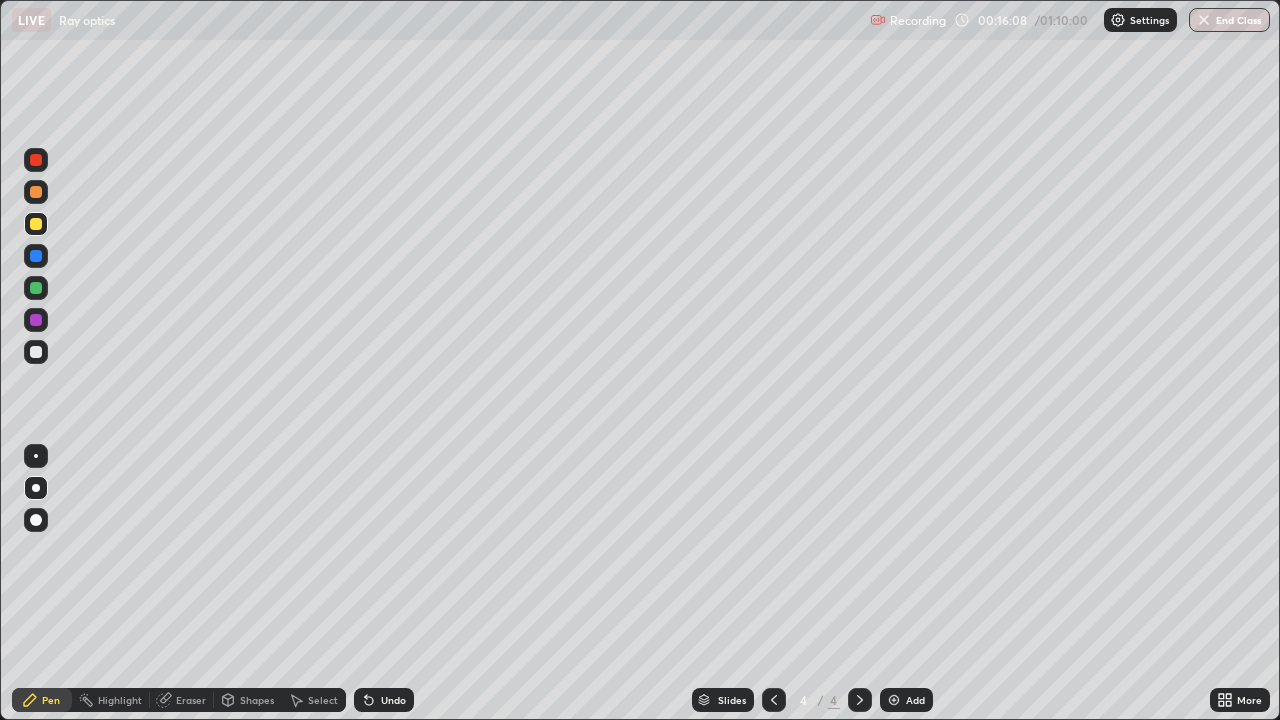 click at bounding box center [36, 160] 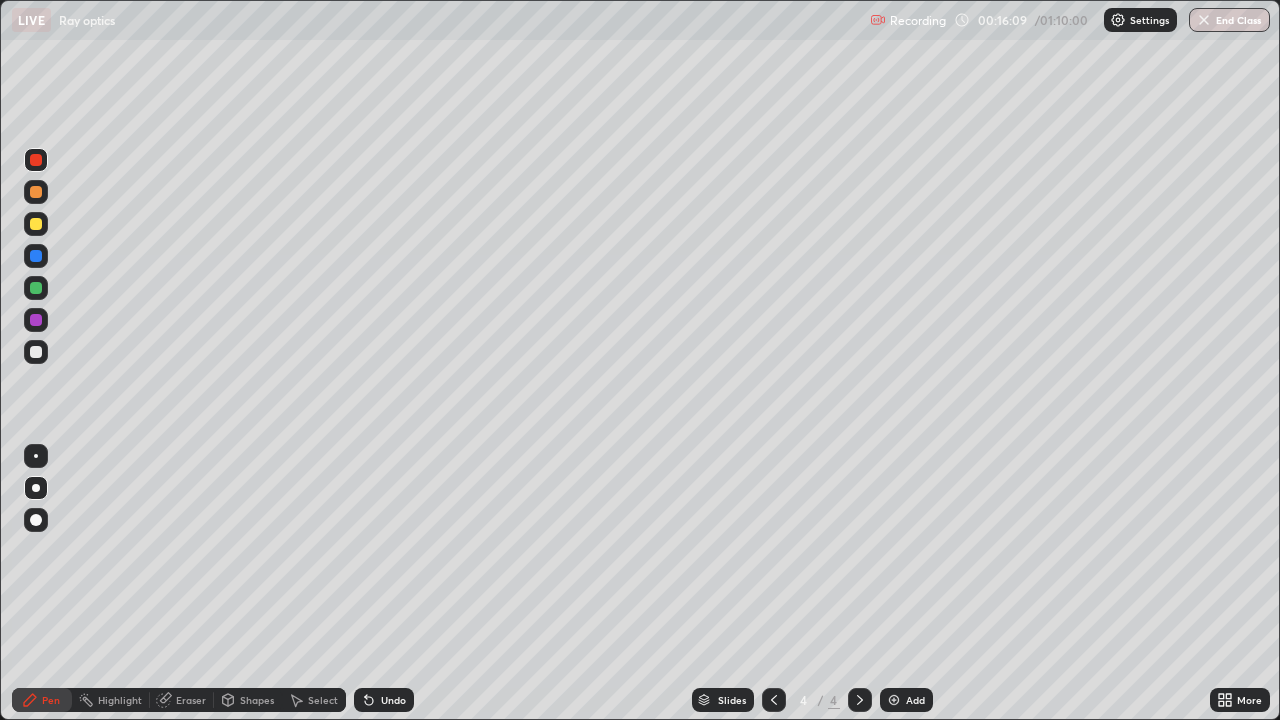 click at bounding box center [36, 288] 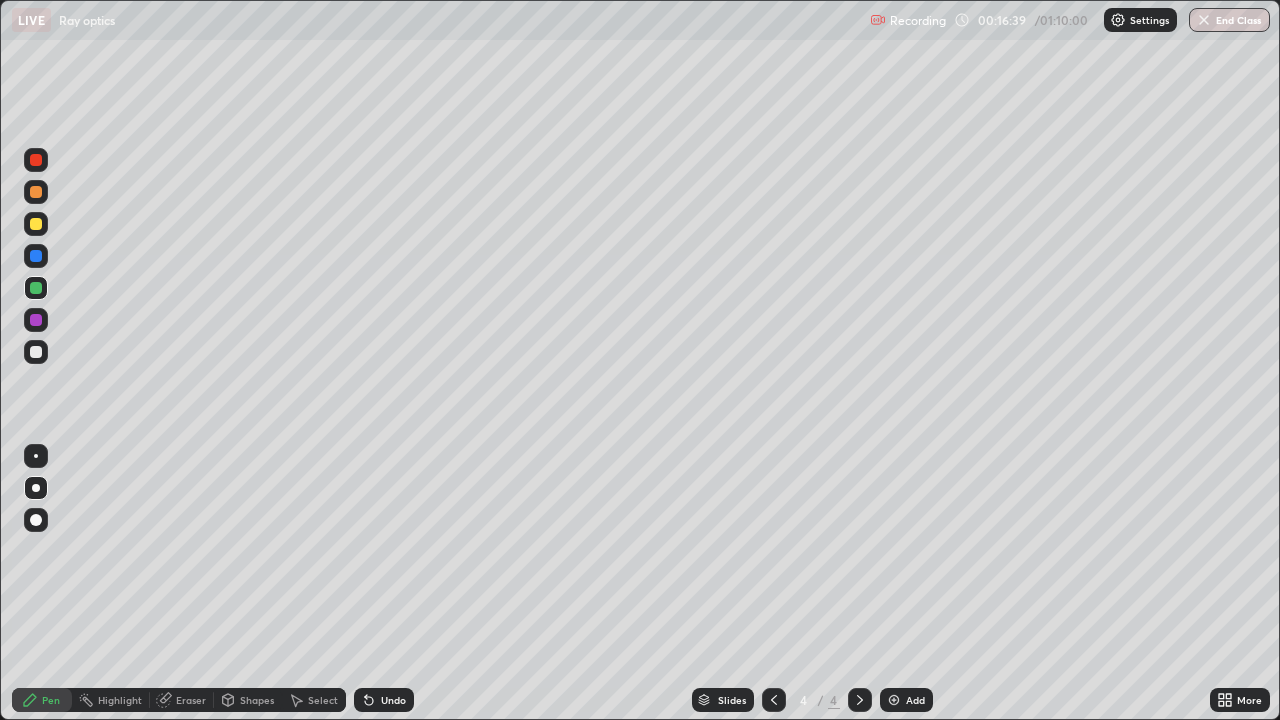 click on "Eraser" at bounding box center (191, 700) 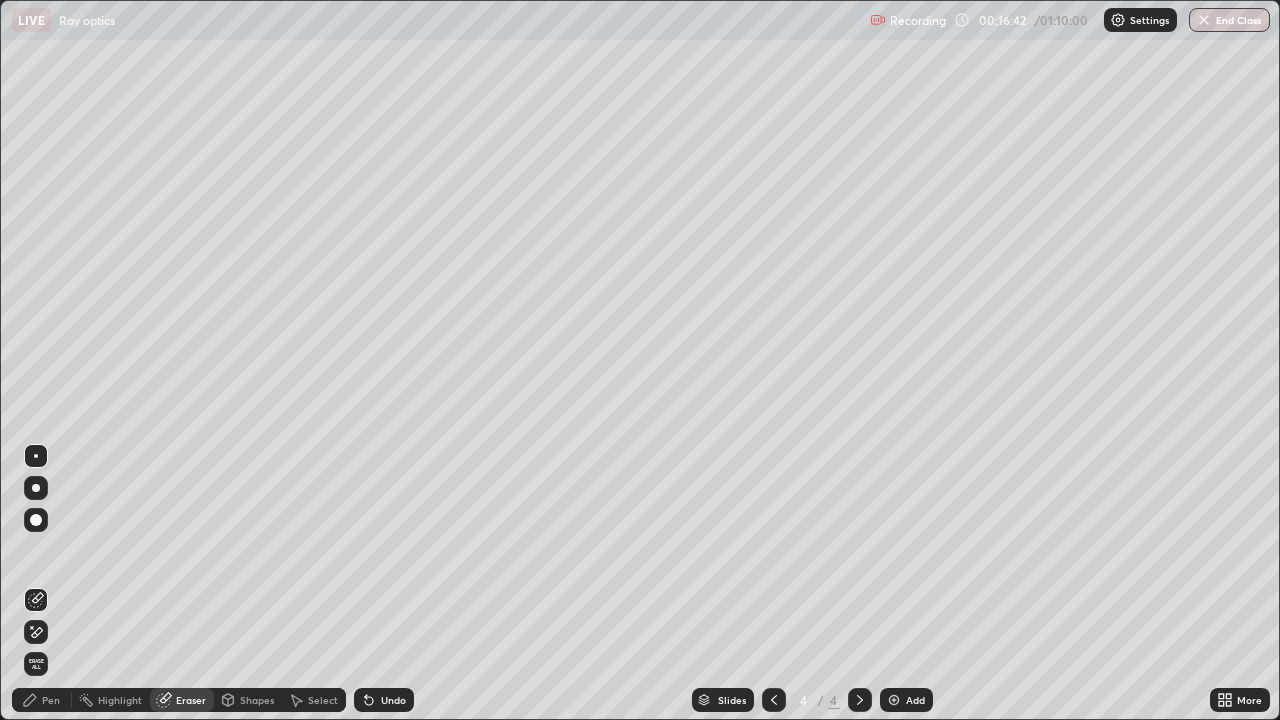 click on "Pen" at bounding box center [51, 700] 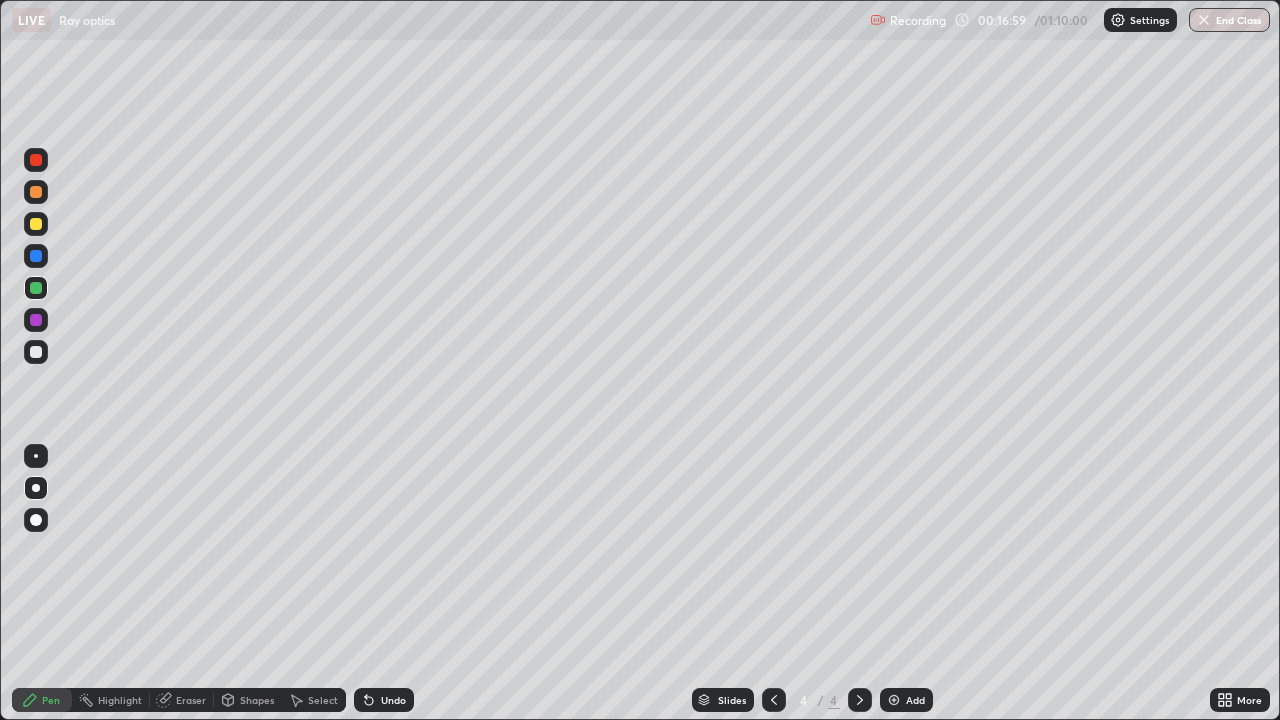 click at bounding box center (36, 456) 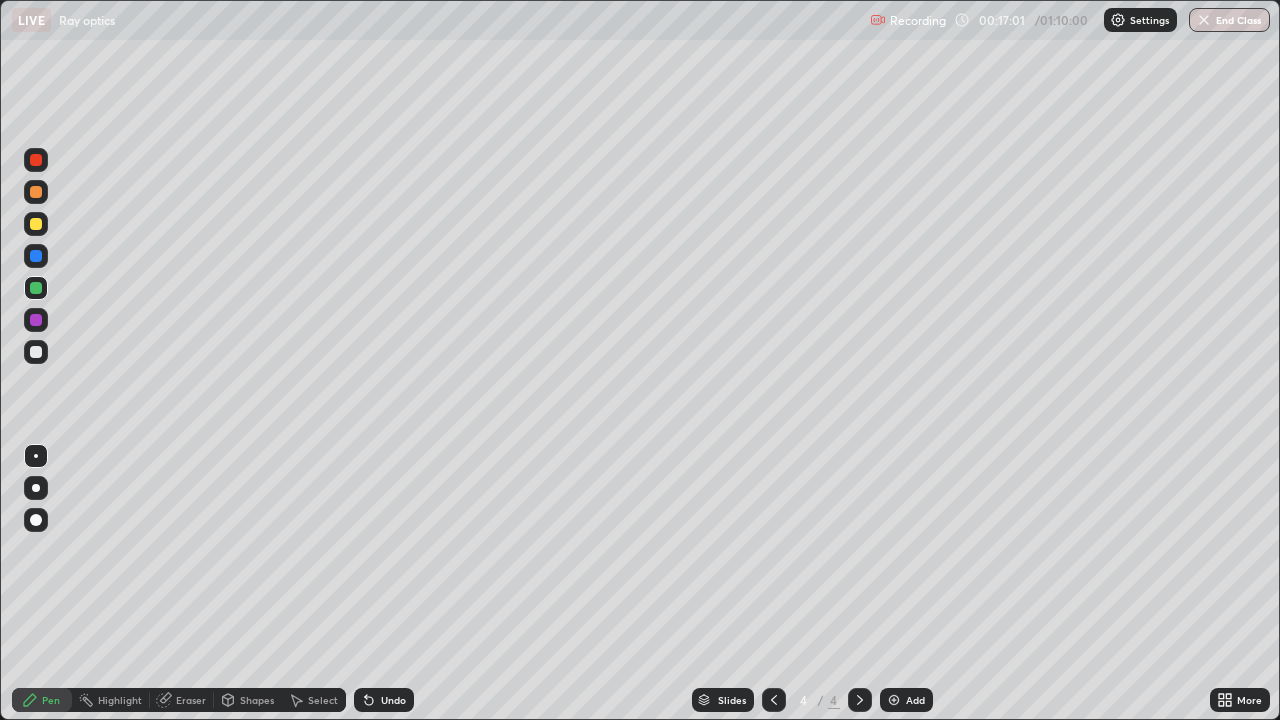 click at bounding box center [36, 352] 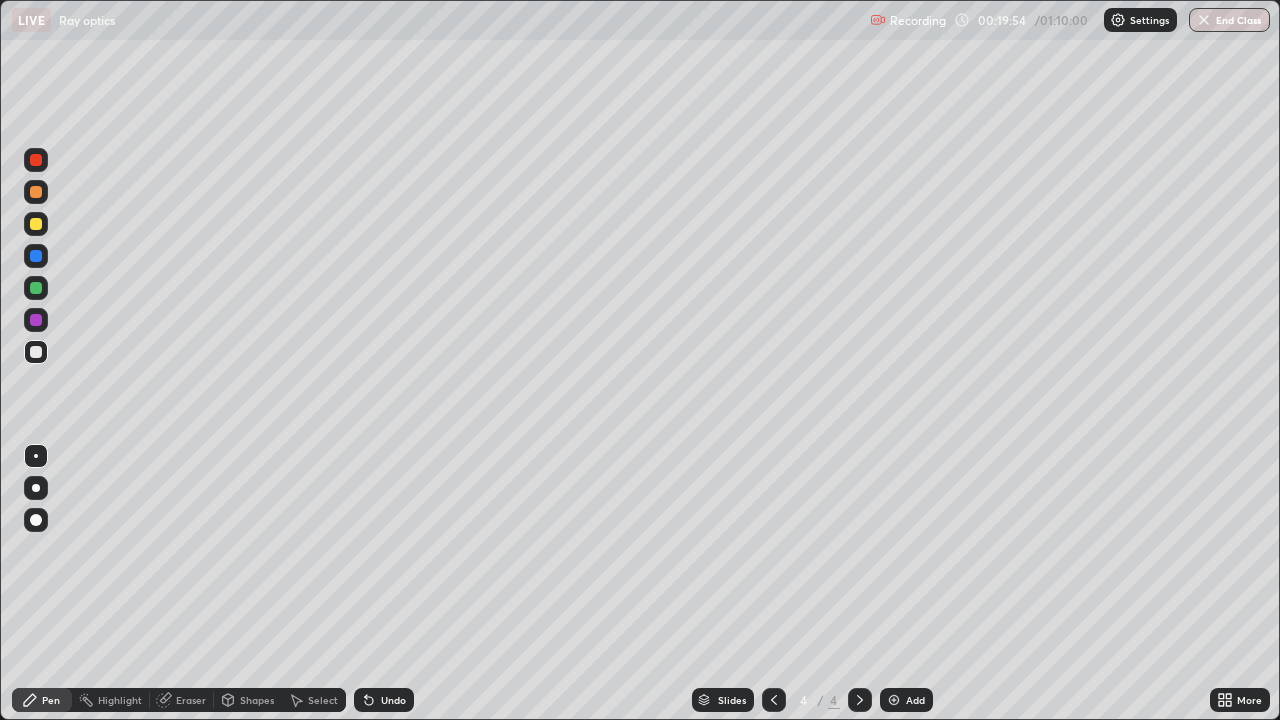 click on "Add" at bounding box center (906, 700) 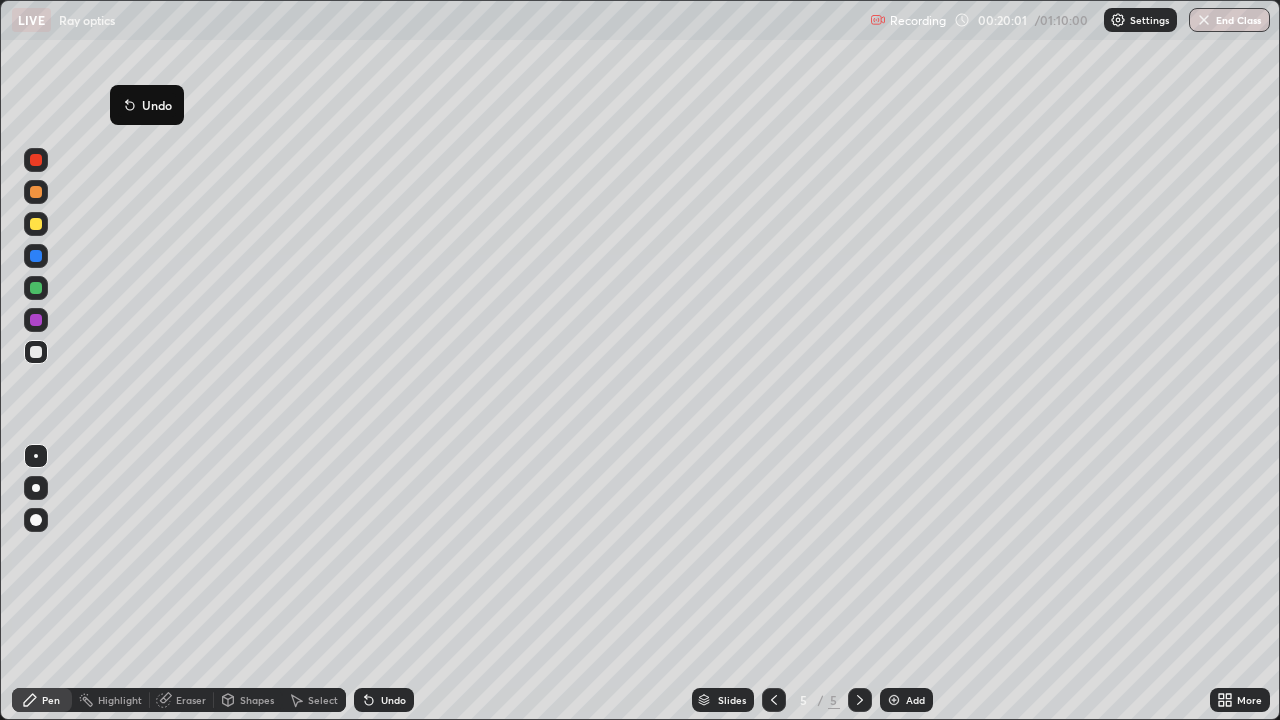 click on "Undo" at bounding box center [147, 105] 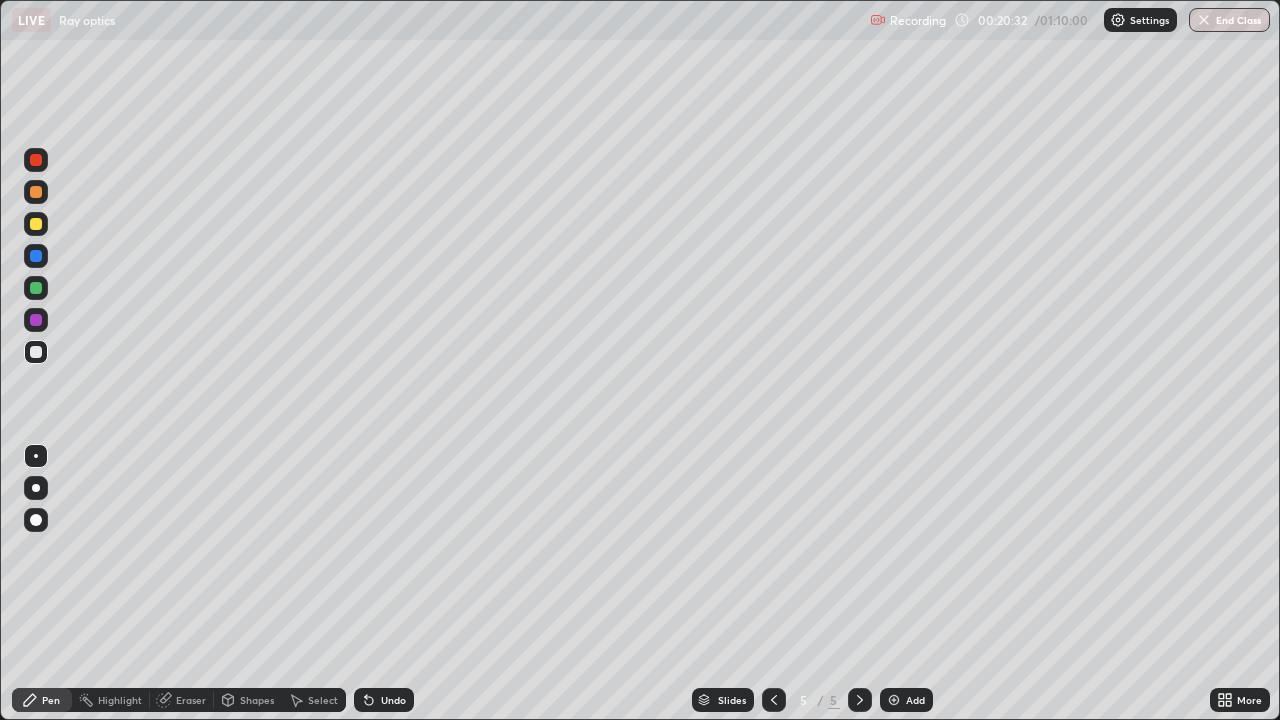 click on "Erase all" at bounding box center (36, 360) 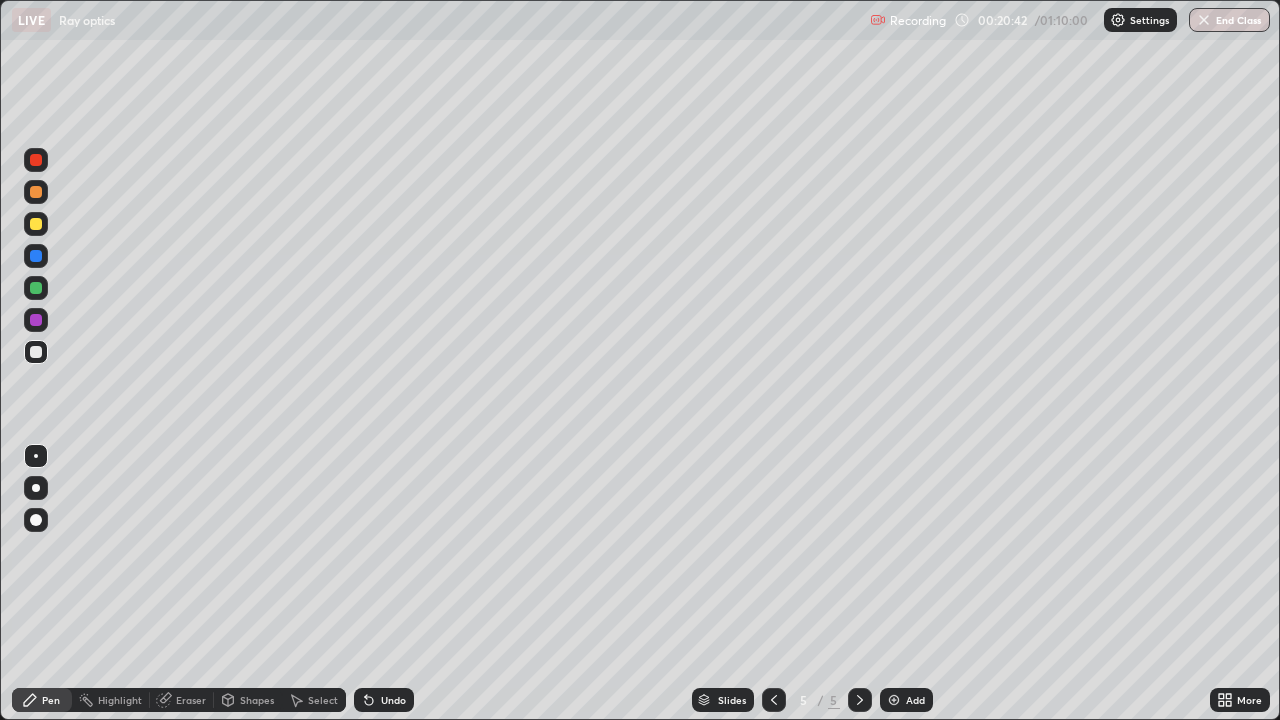 click on "Eraser" at bounding box center (191, 700) 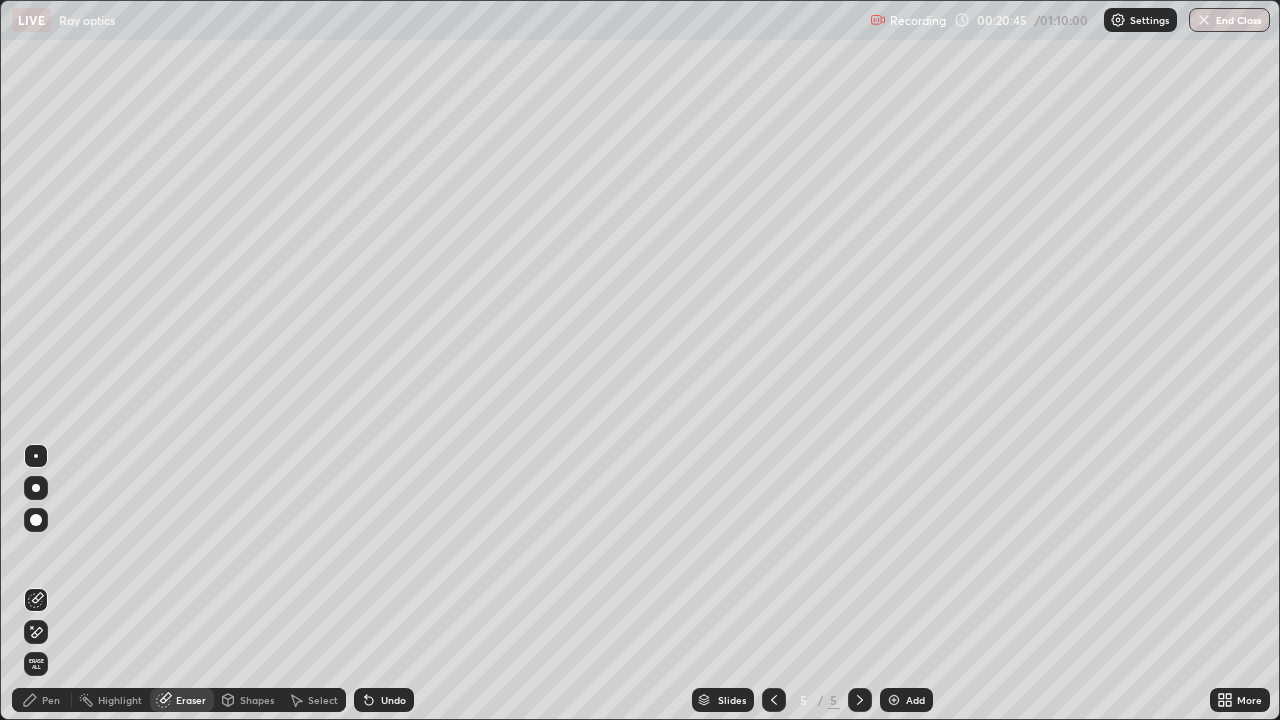 click on "Pen" at bounding box center (42, 700) 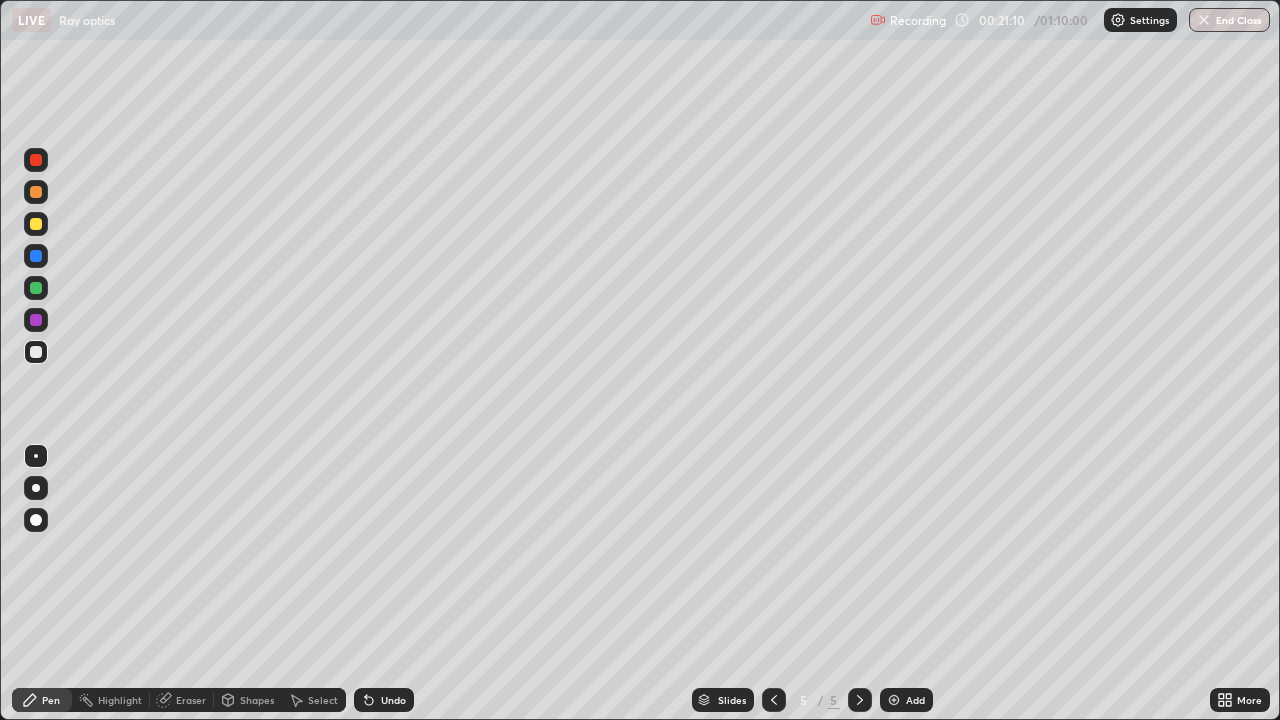 click at bounding box center (36, 288) 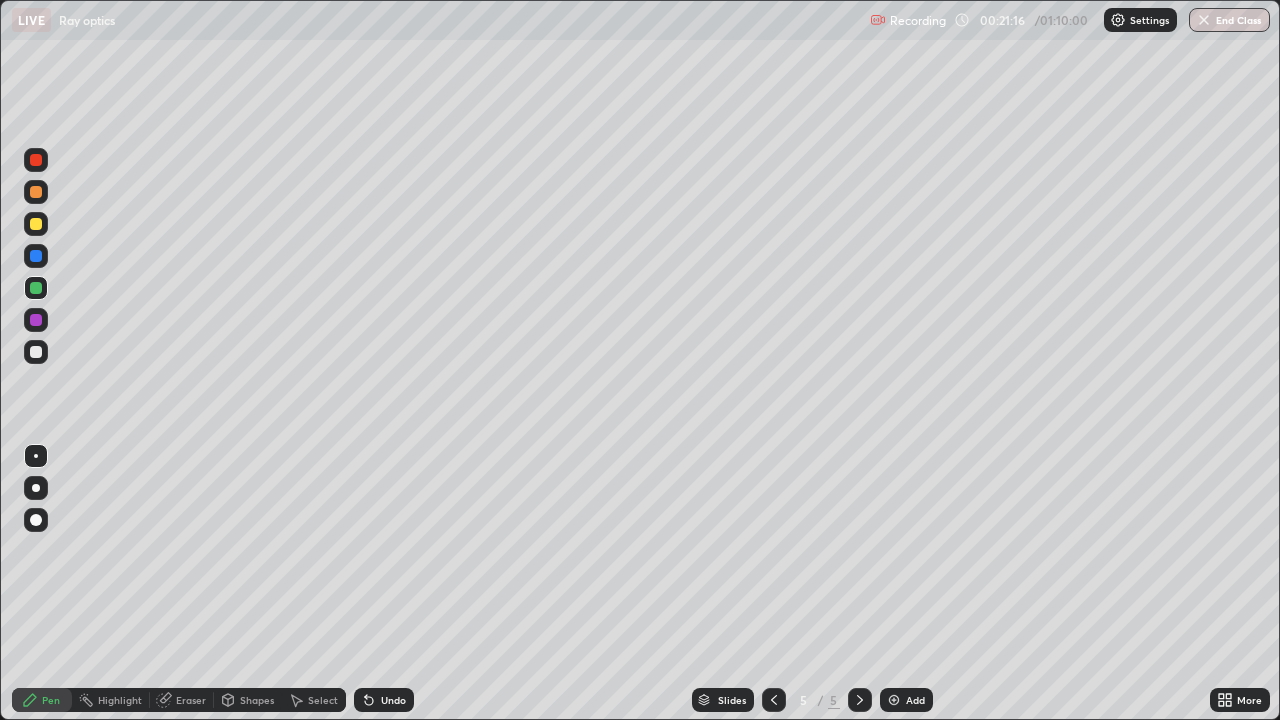 click at bounding box center (36, 352) 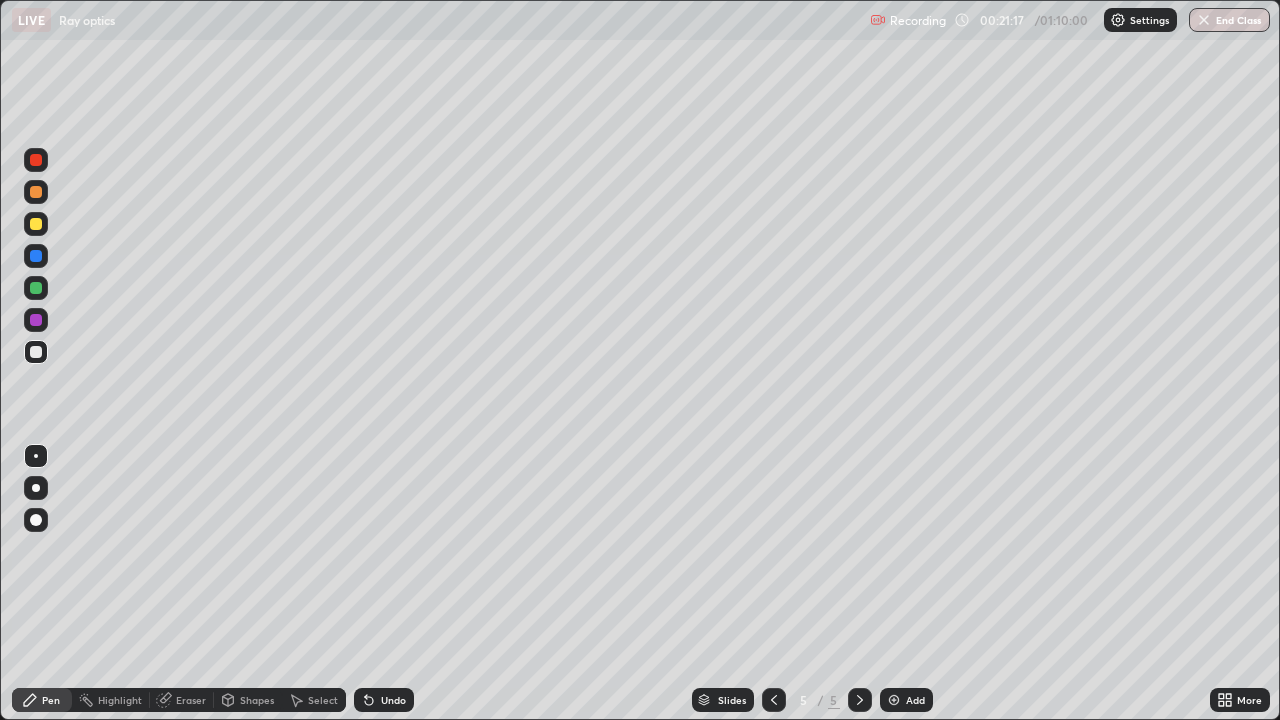 click at bounding box center [36, 224] 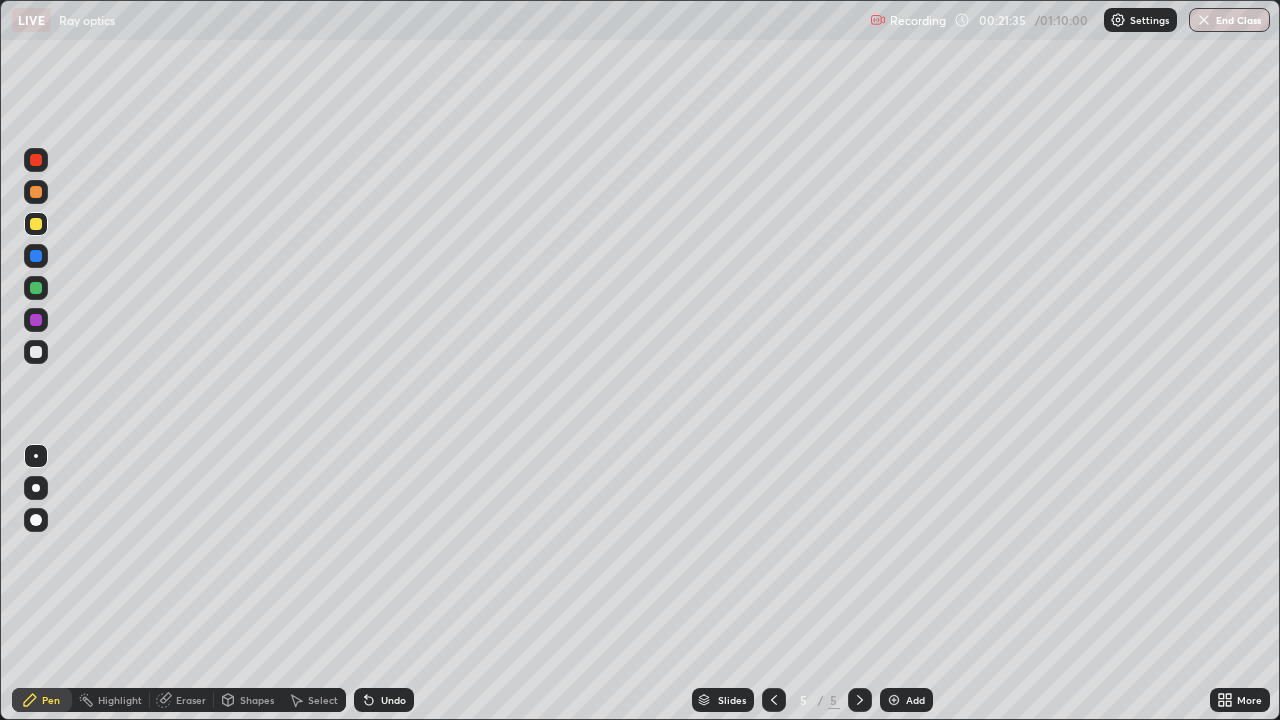 click at bounding box center (36, 288) 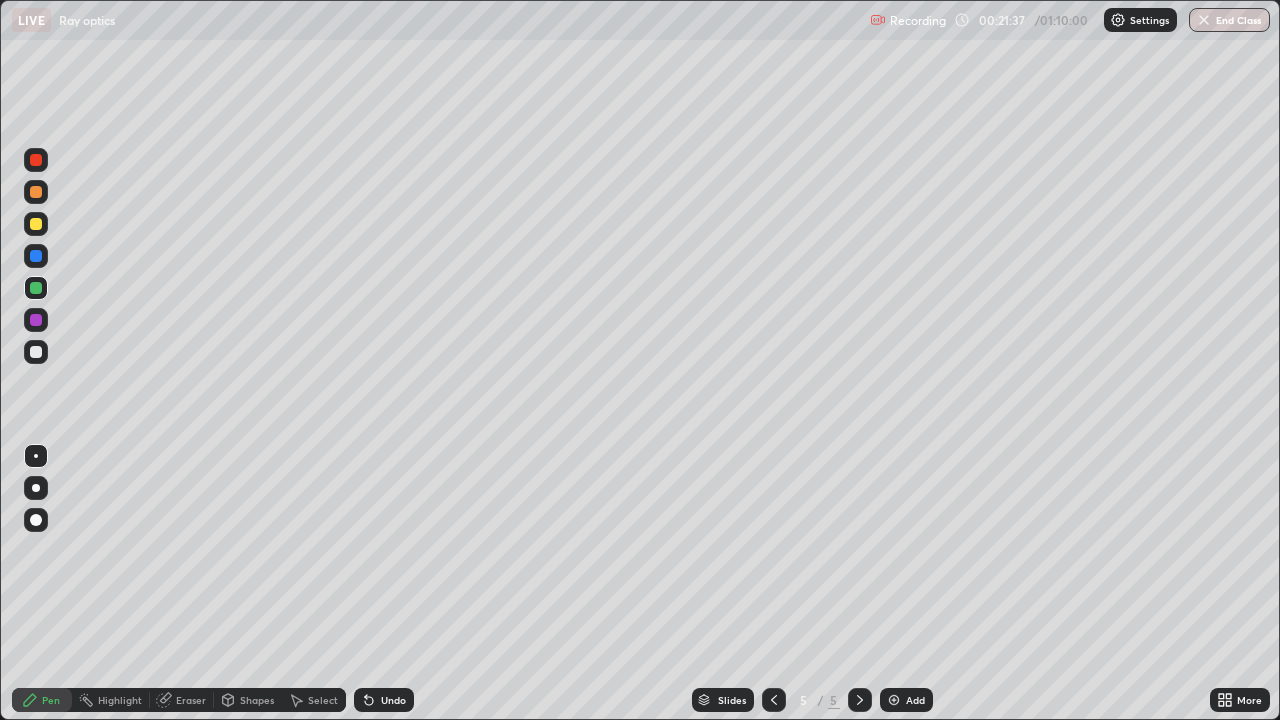 click at bounding box center (36, 352) 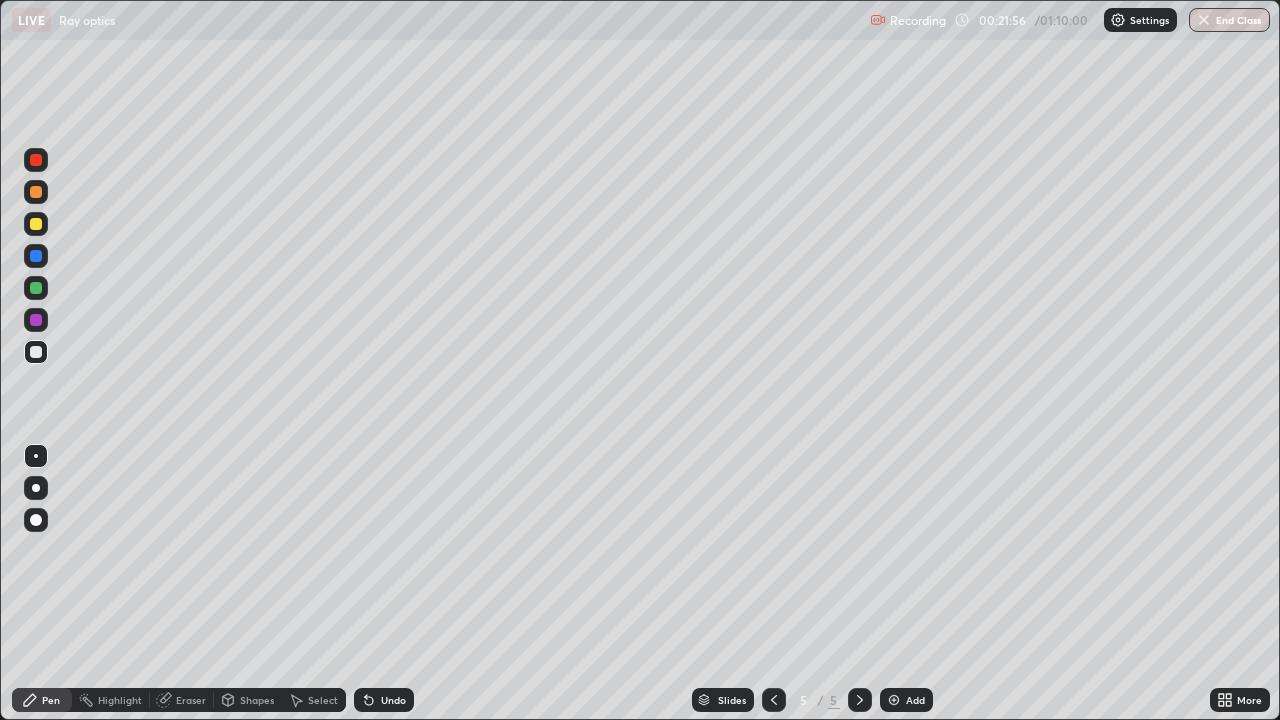 click at bounding box center (36, 224) 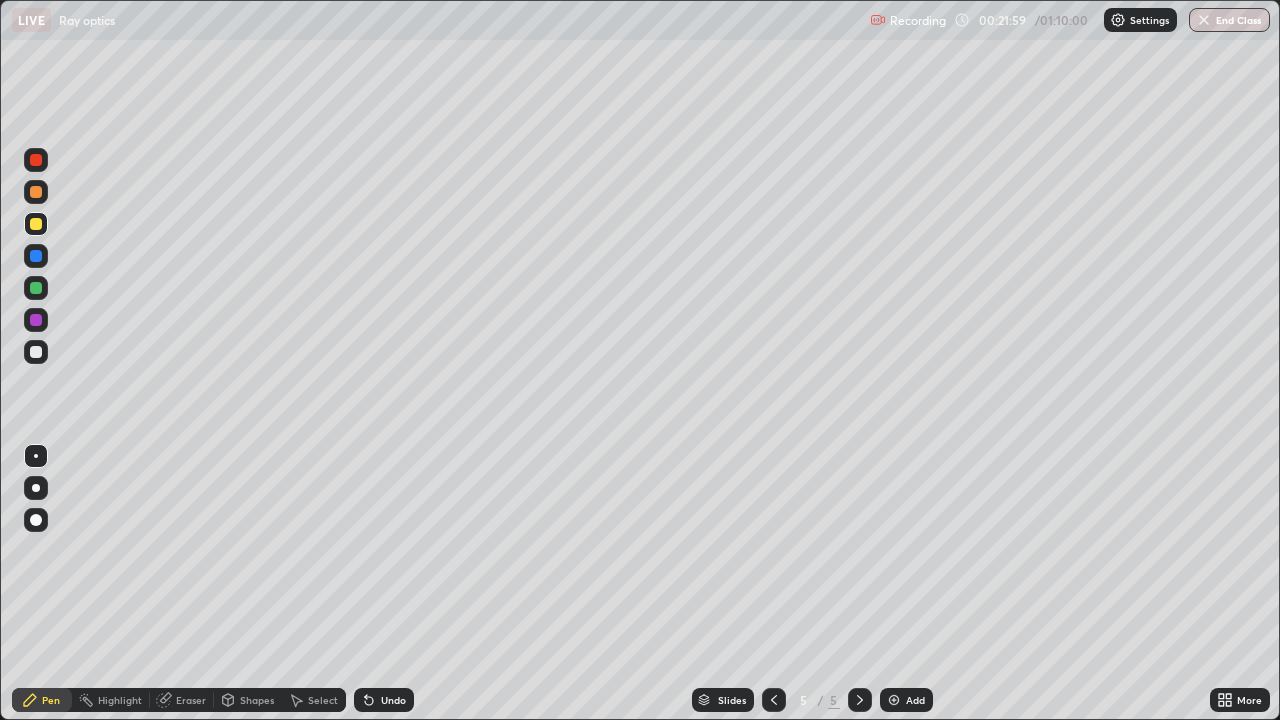 click at bounding box center [36, 352] 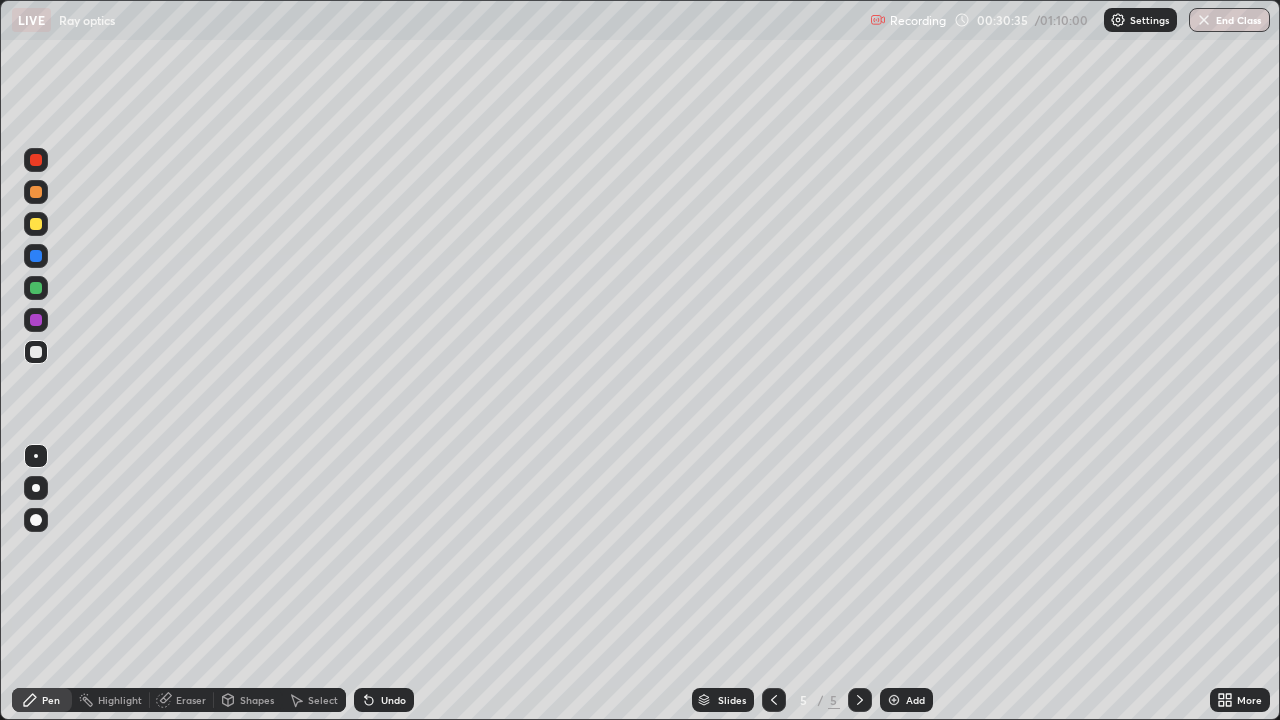click at bounding box center (36, 224) 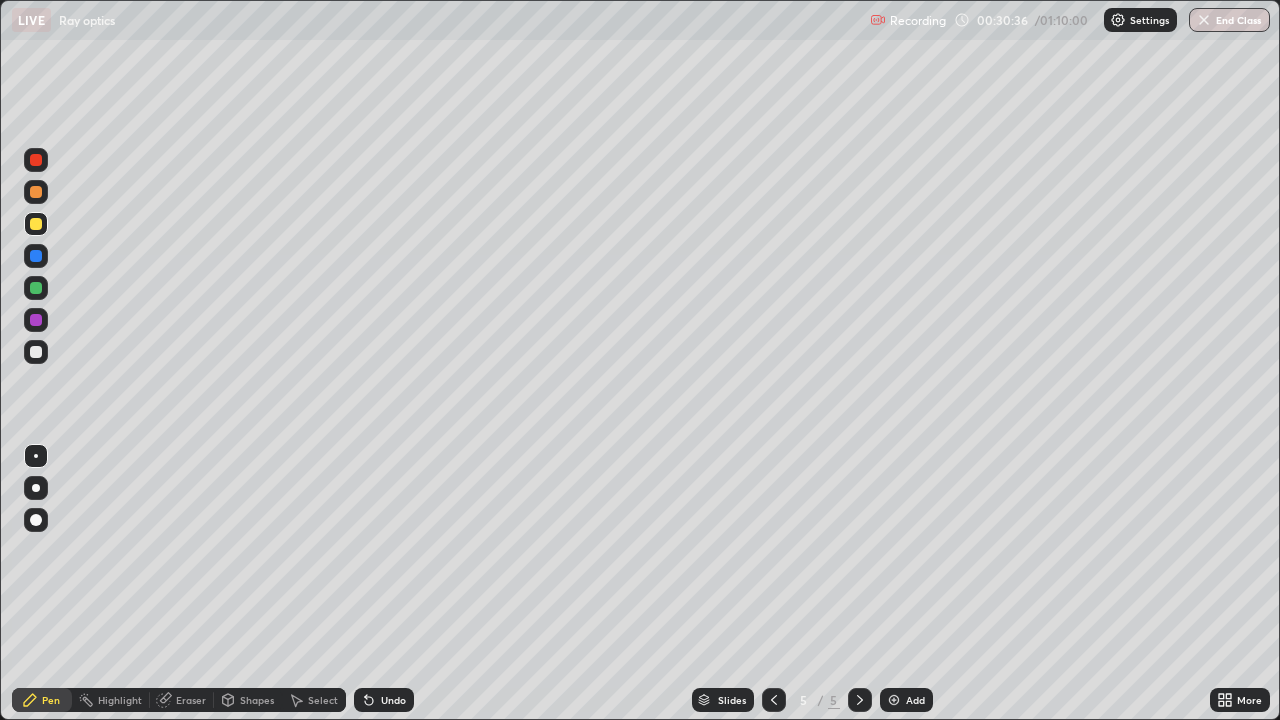 click at bounding box center (36, 224) 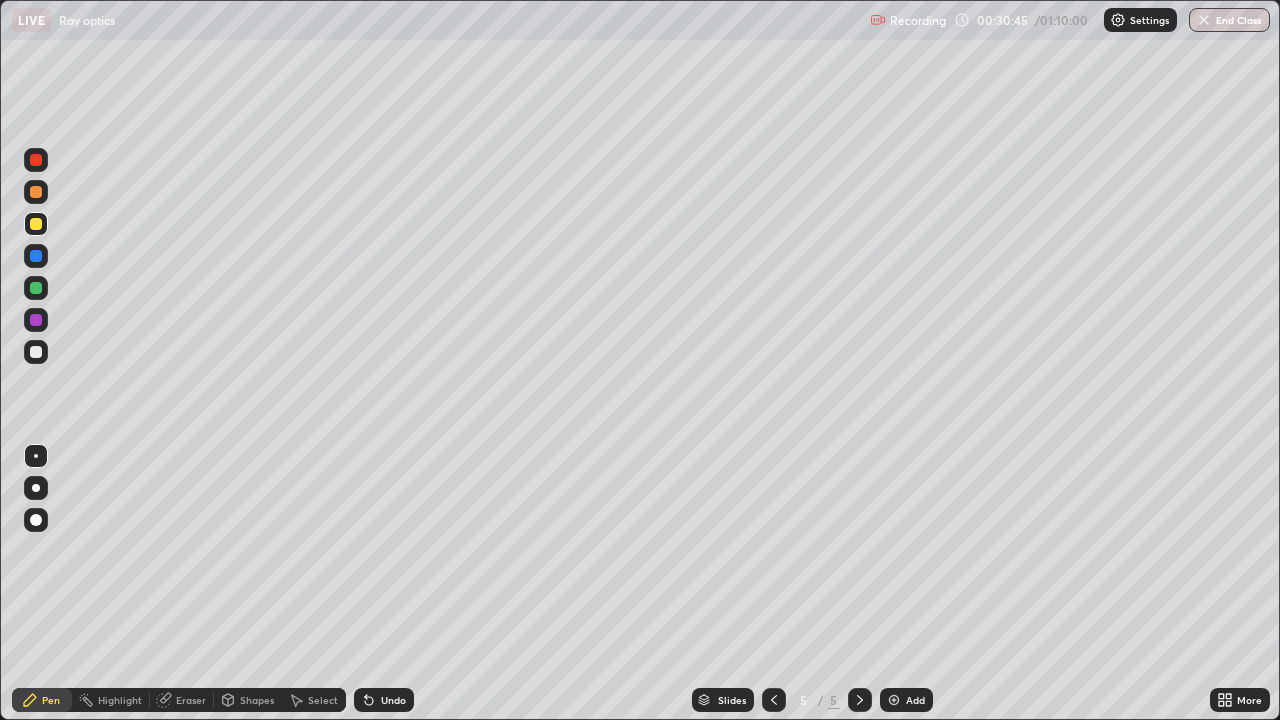 click at bounding box center [36, 352] 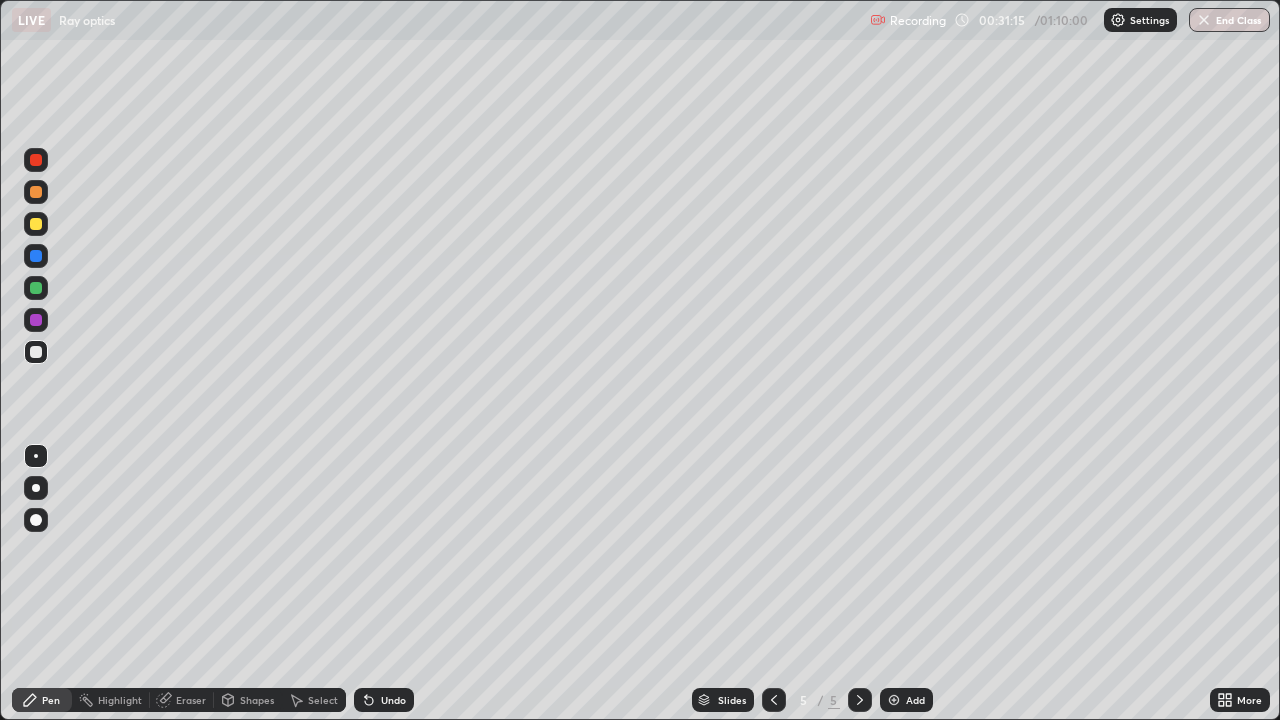 click at bounding box center (36, 224) 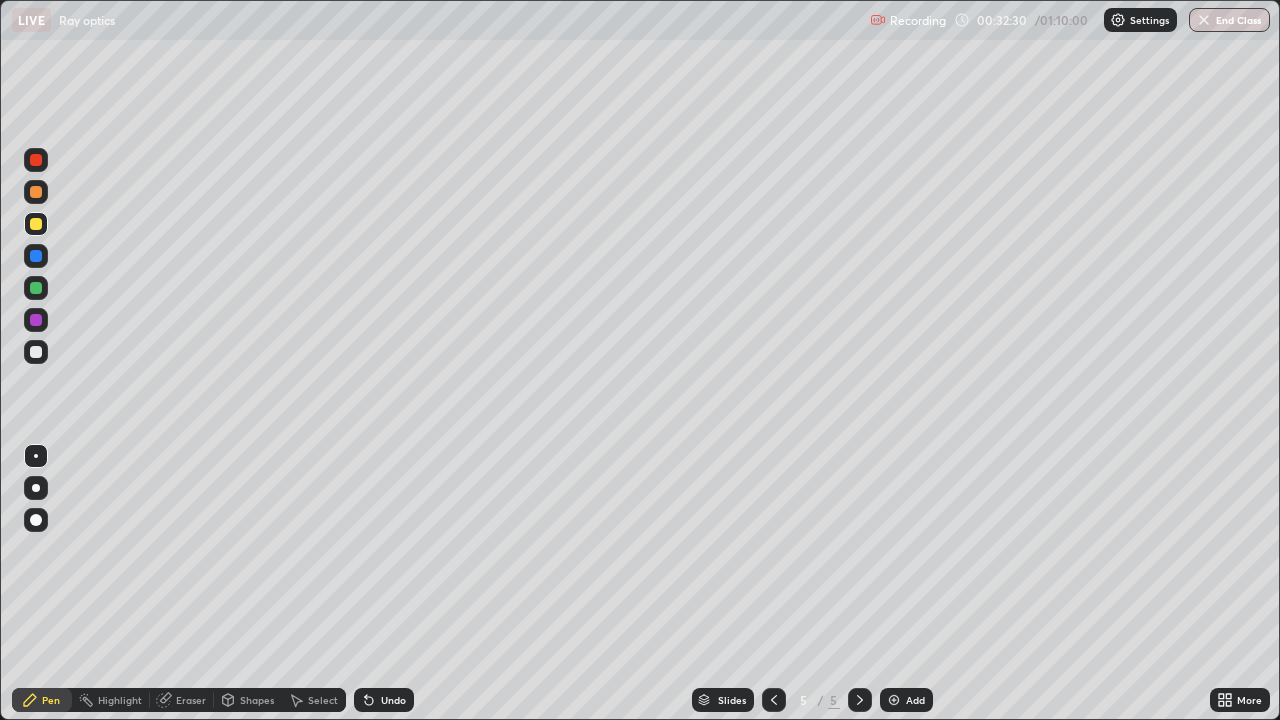 click on "Eraser" at bounding box center [191, 700] 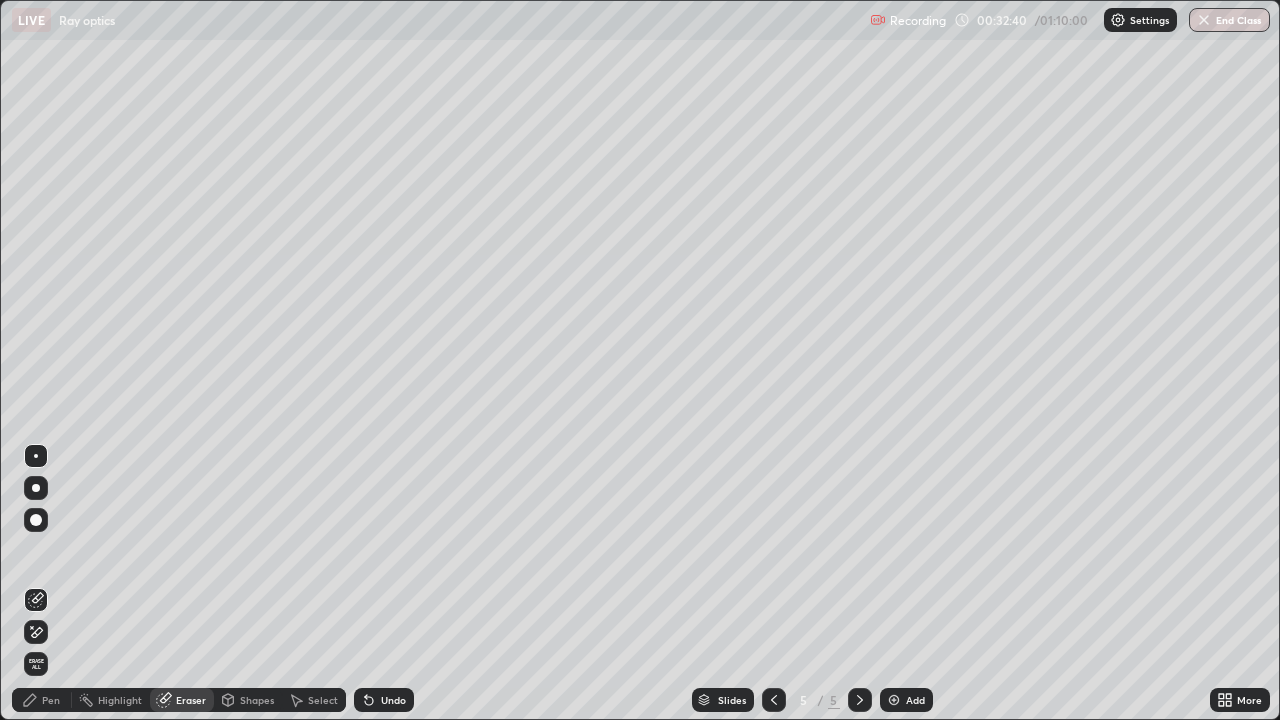 click on "Pen" at bounding box center (51, 700) 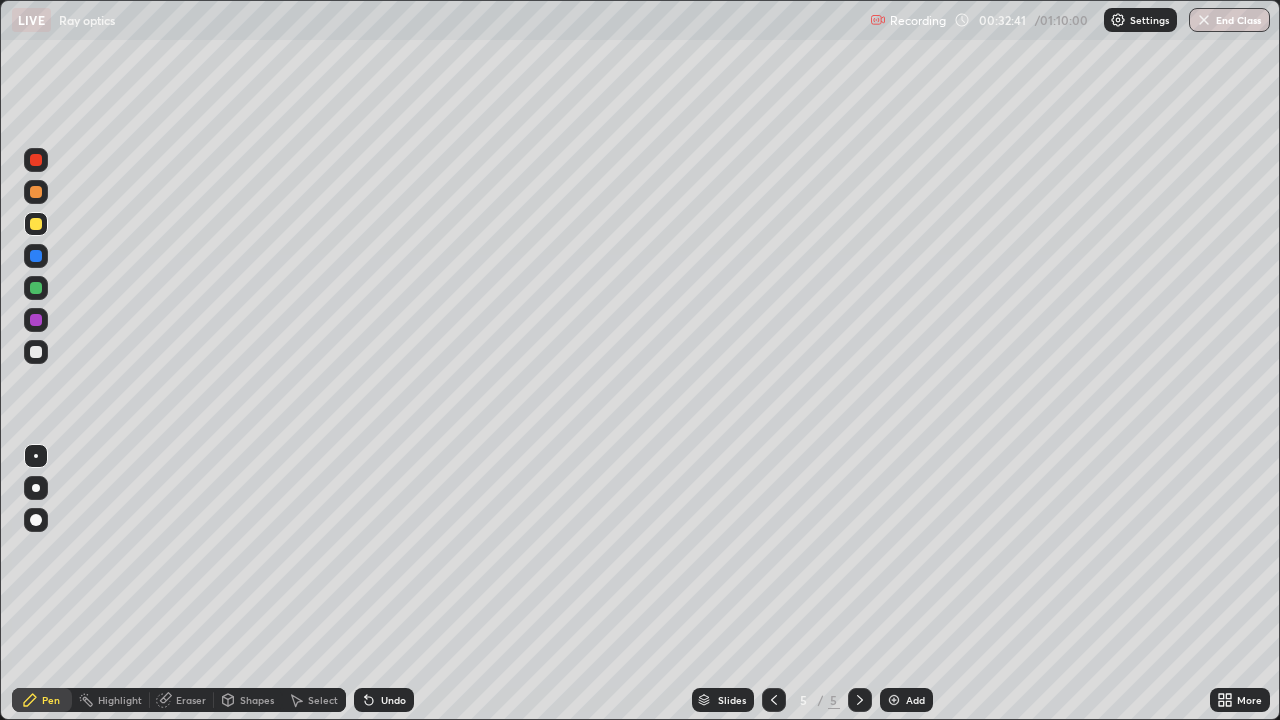 click at bounding box center [36, 352] 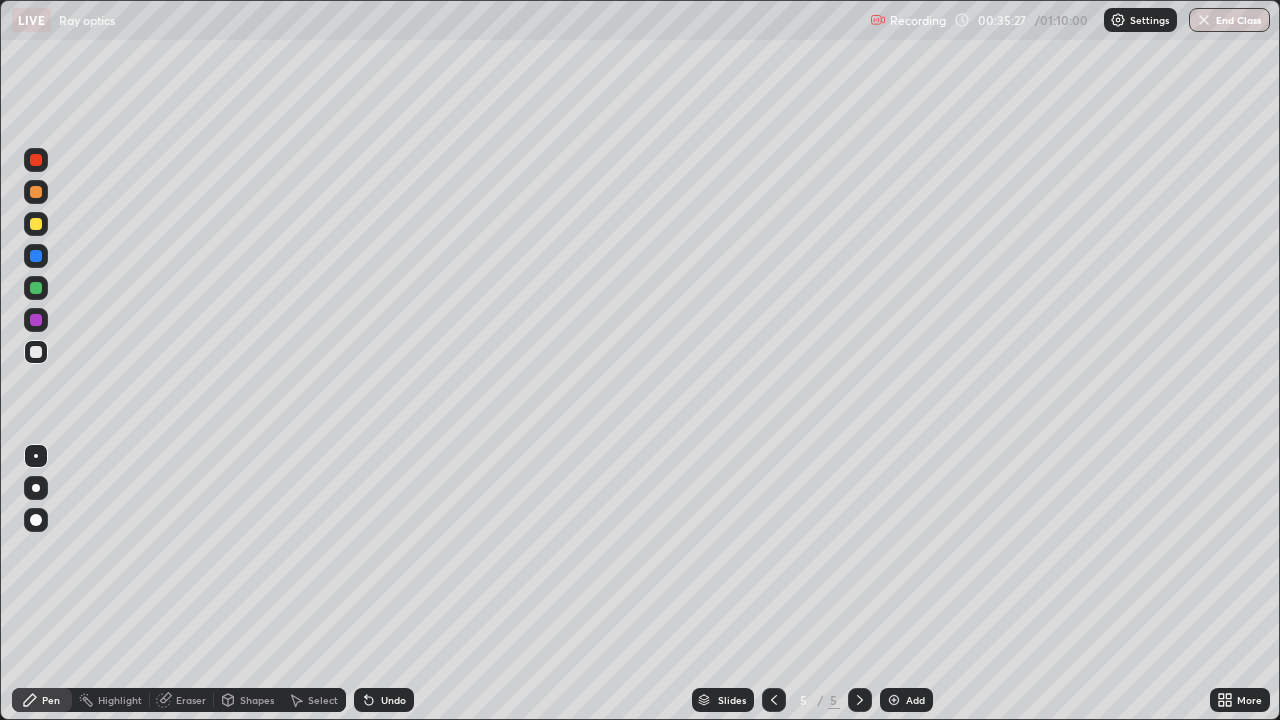 click at bounding box center [894, 700] 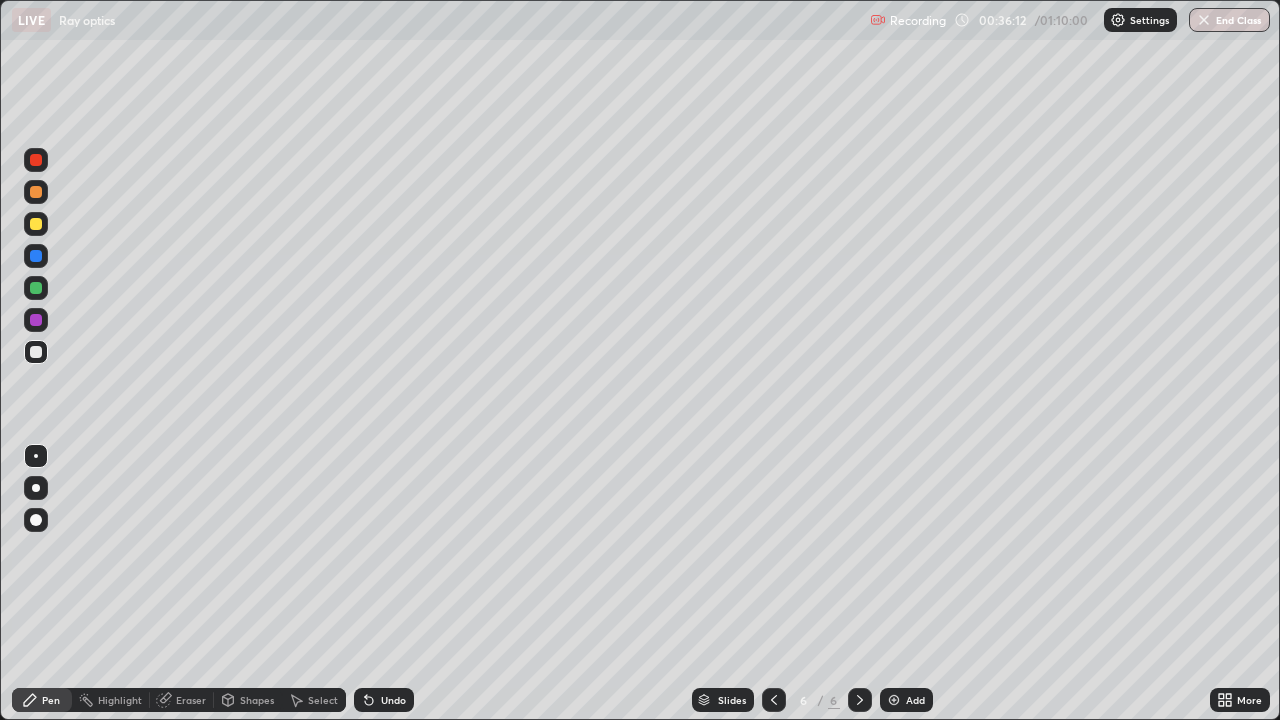 click at bounding box center (36, 288) 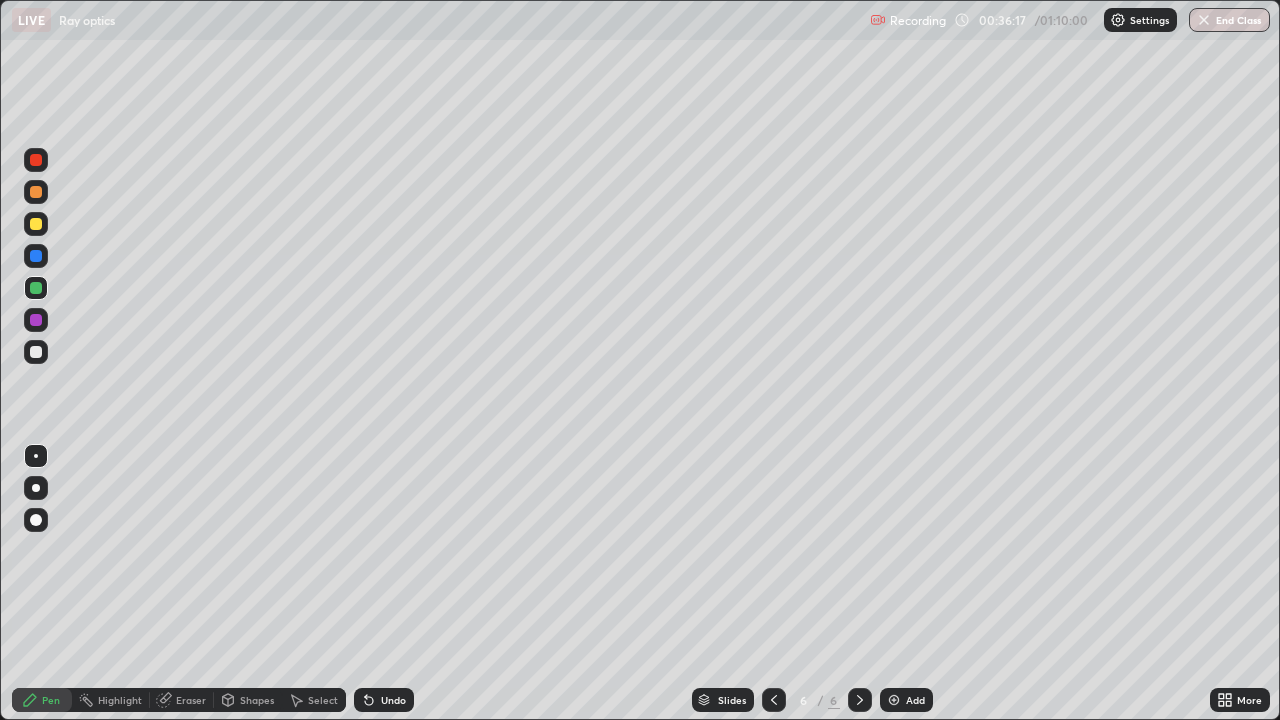 click on "Eraser" at bounding box center (191, 700) 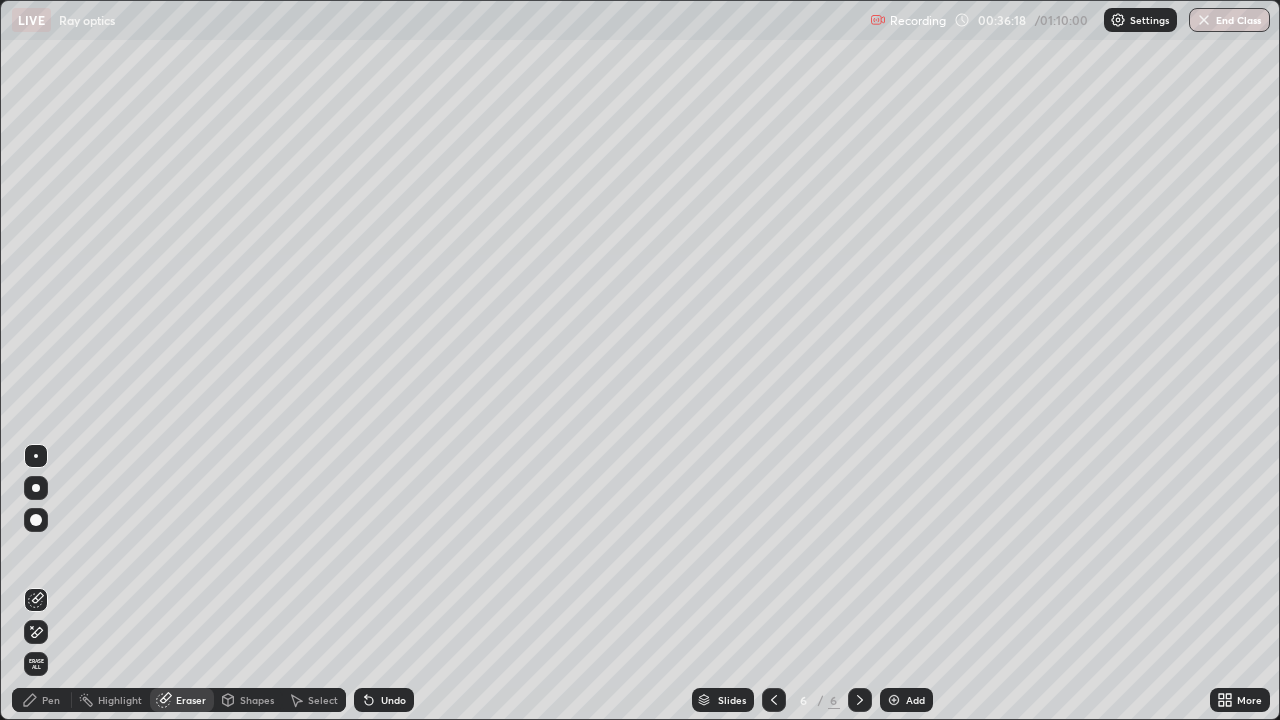 click on "Pen" at bounding box center [51, 700] 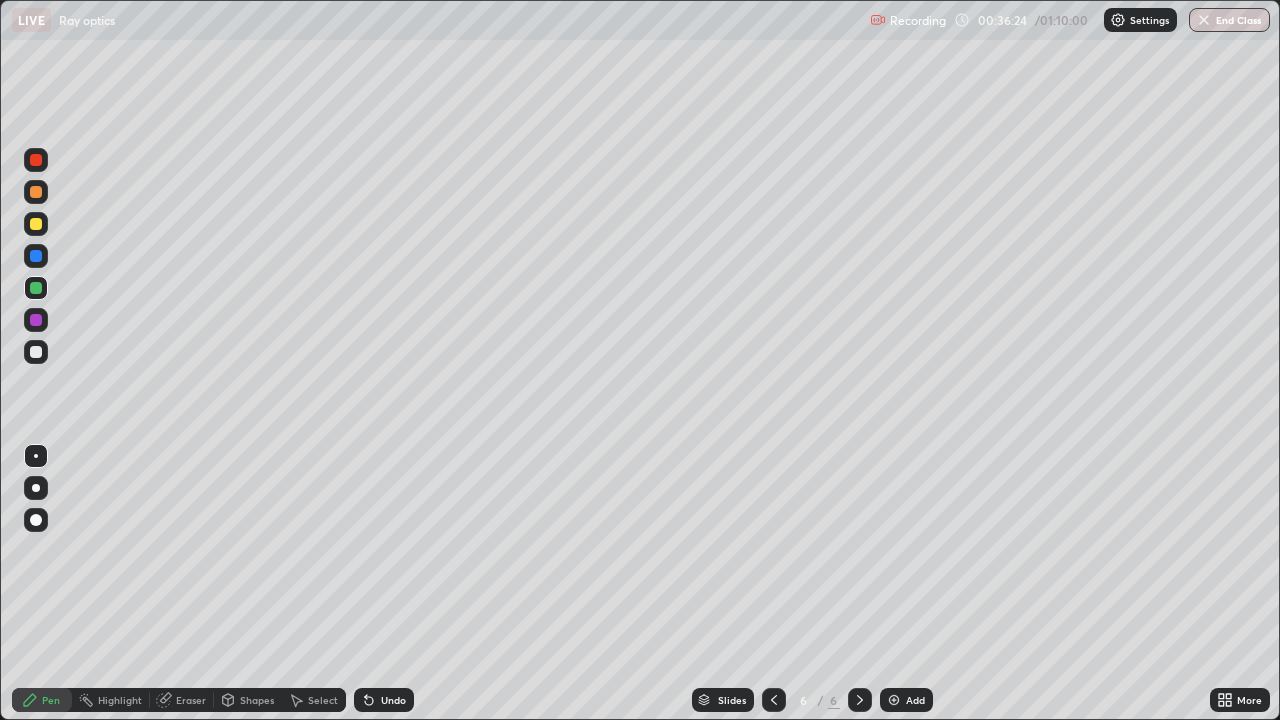 click at bounding box center (36, 224) 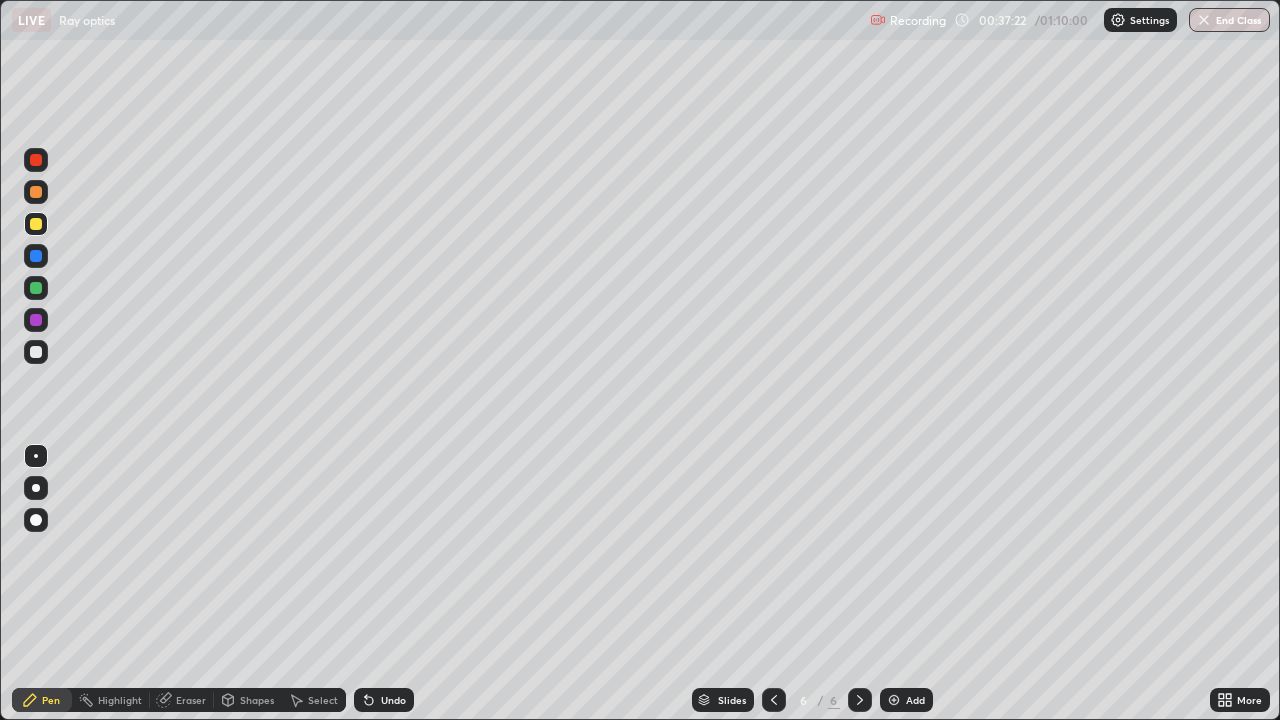 click at bounding box center [36, 352] 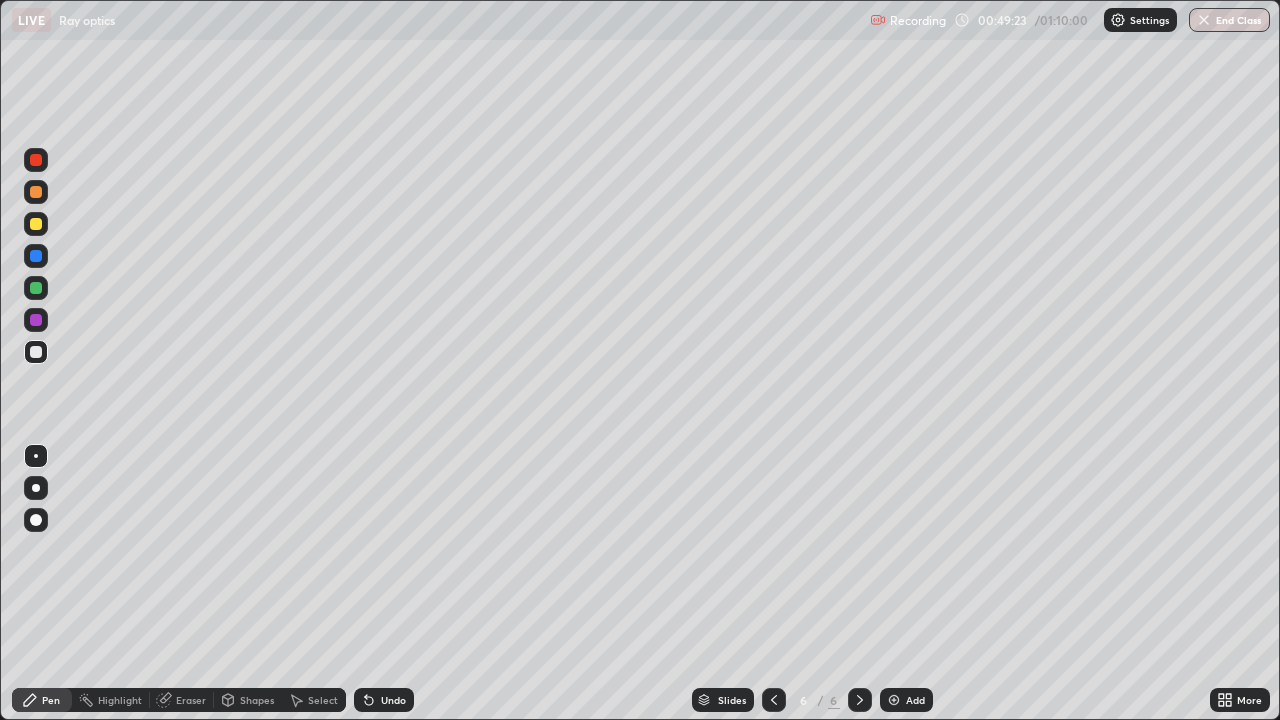 click 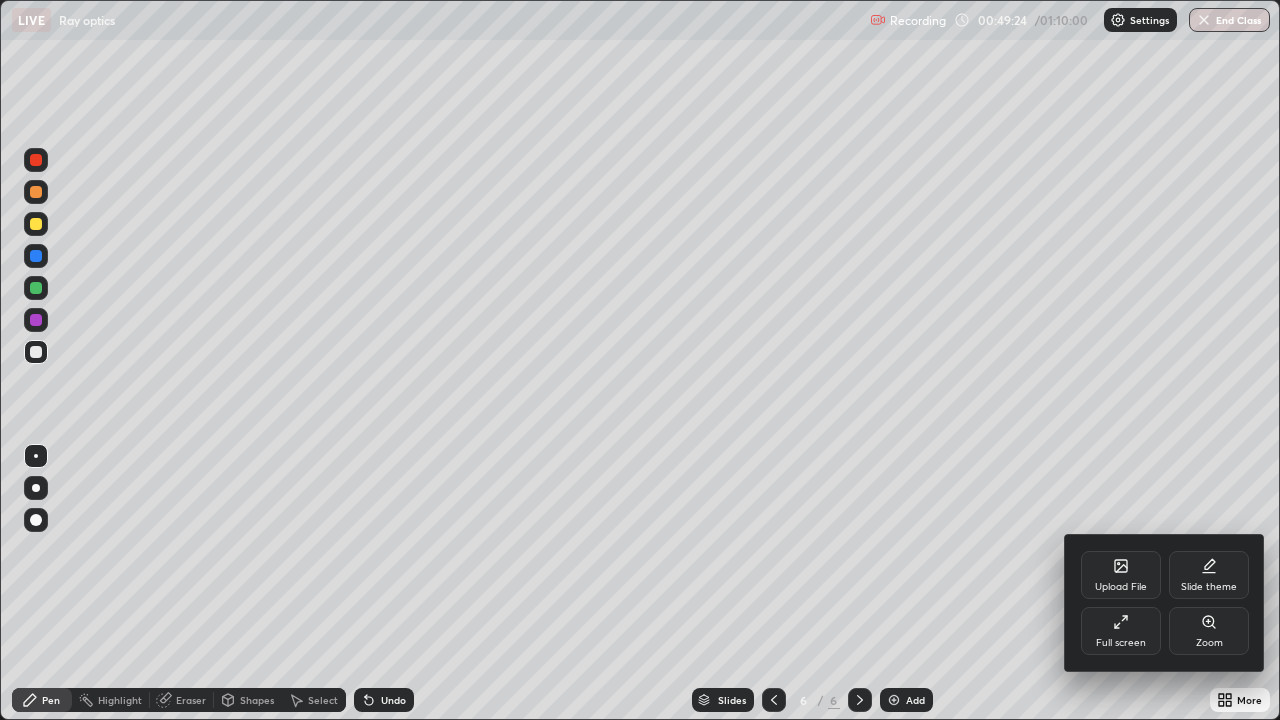 click 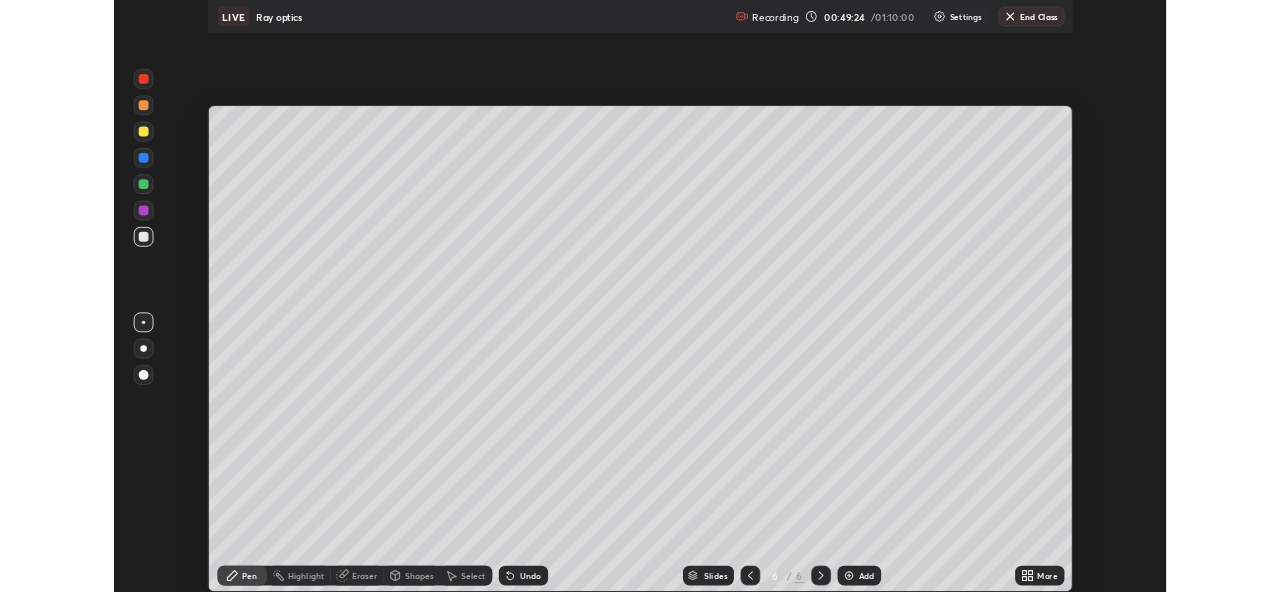 scroll, scrollTop: 592, scrollLeft: 1280, axis: both 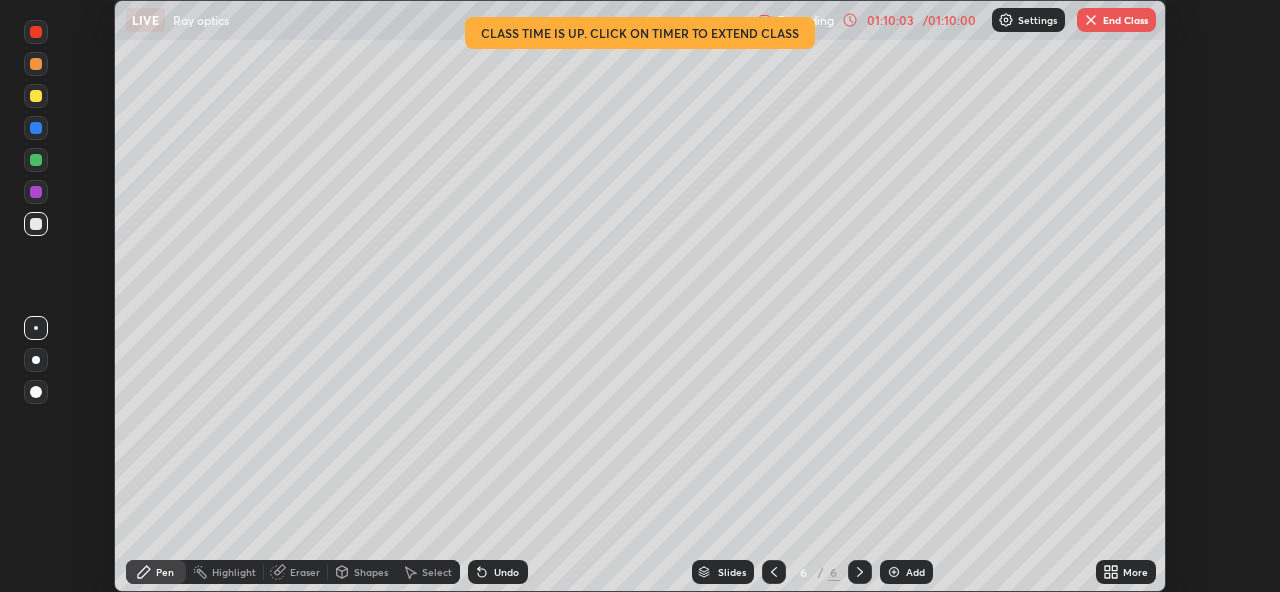 click on "End Class" at bounding box center (1116, 20) 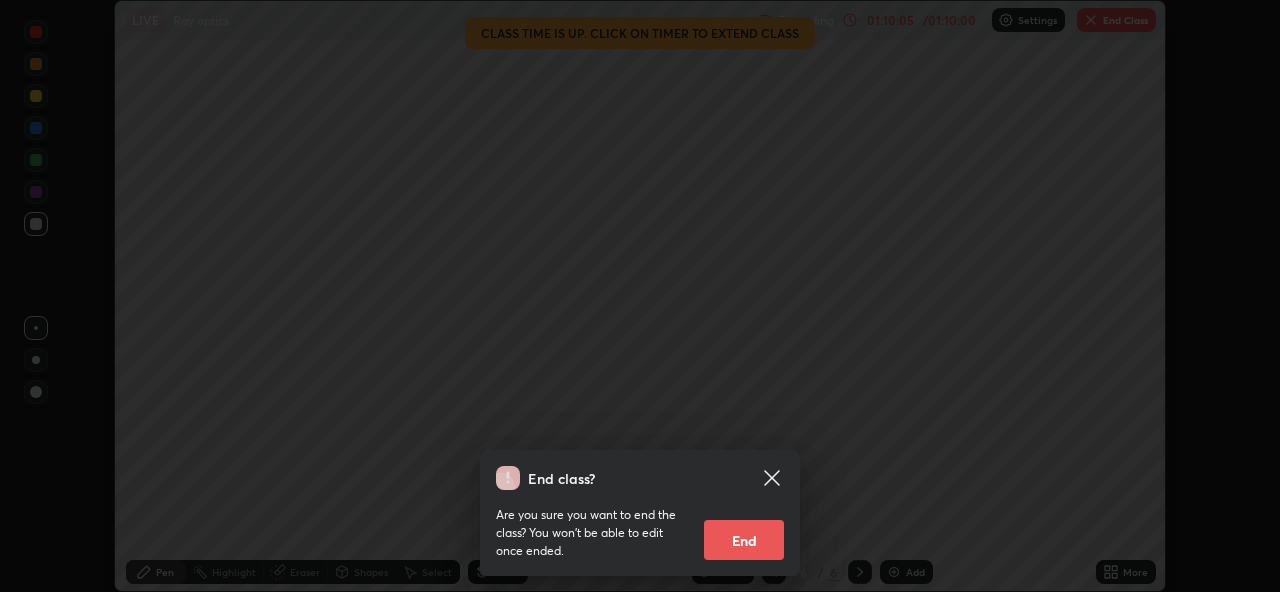 click on "End" at bounding box center [744, 540] 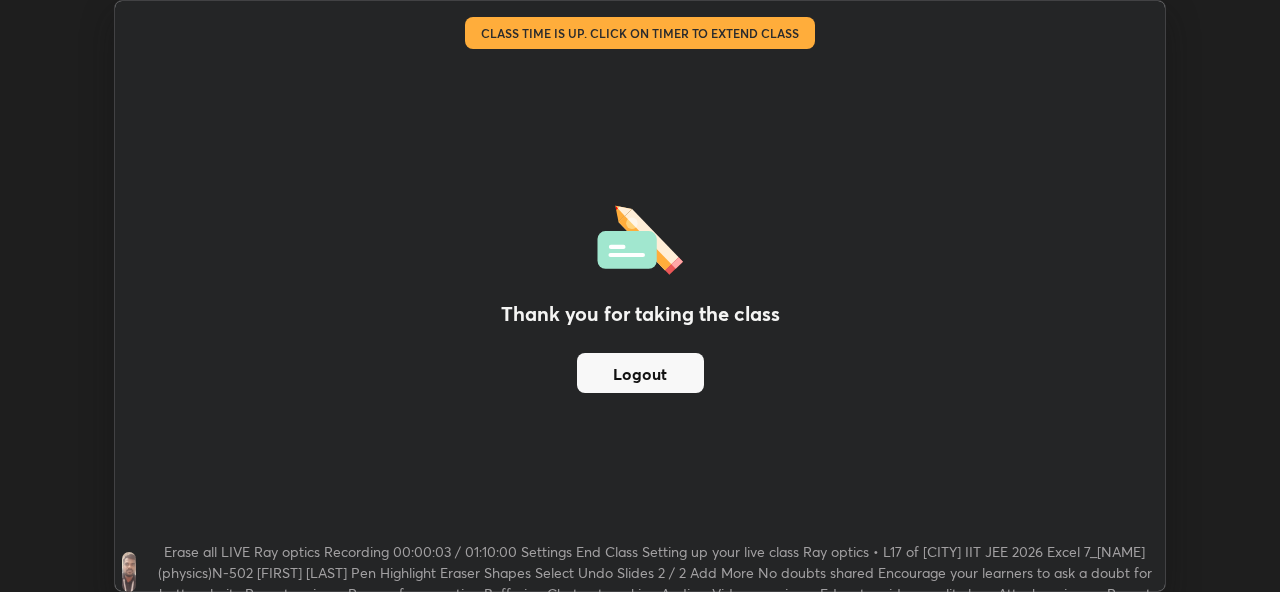 click on "Logout" at bounding box center [640, 373] 